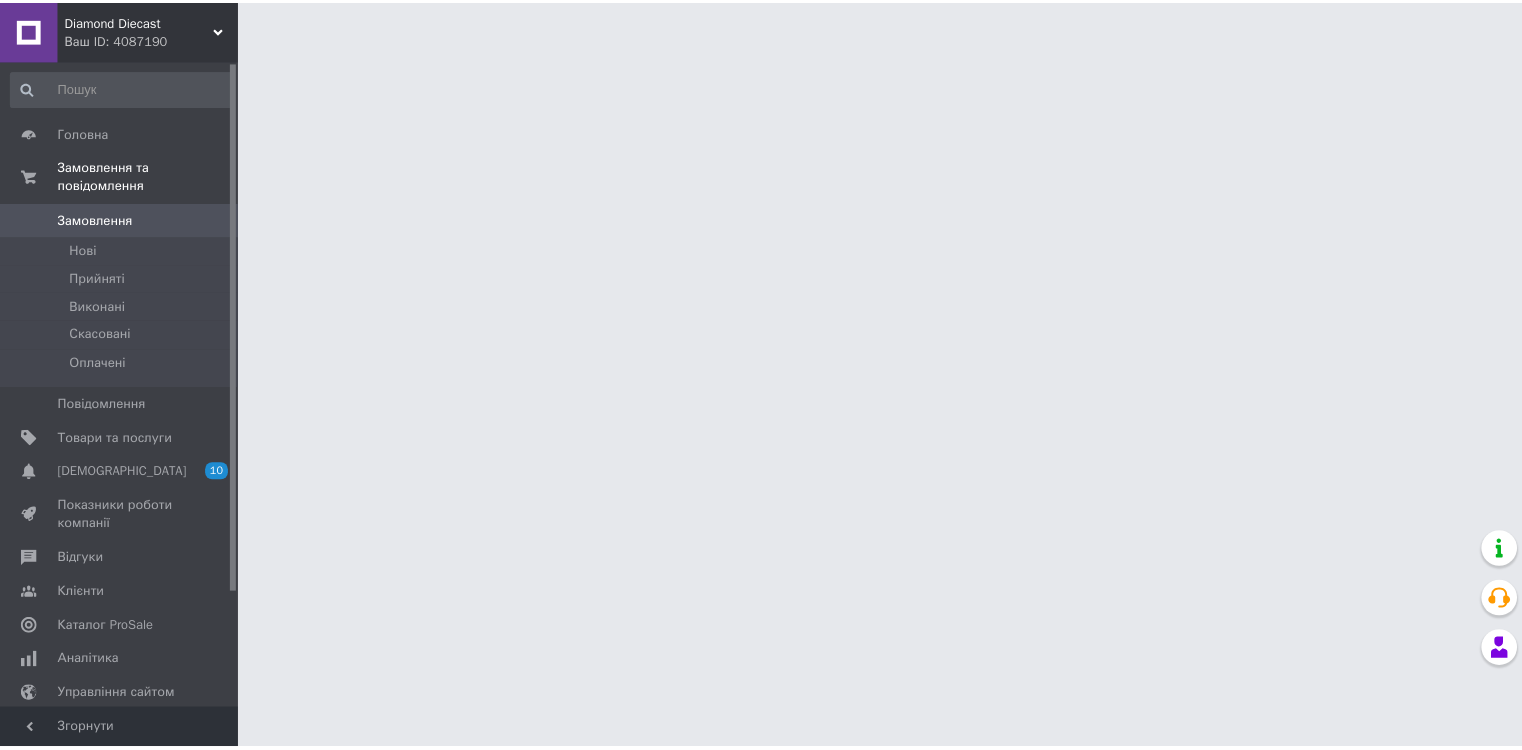 scroll, scrollTop: 0, scrollLeft: 0, axis: both 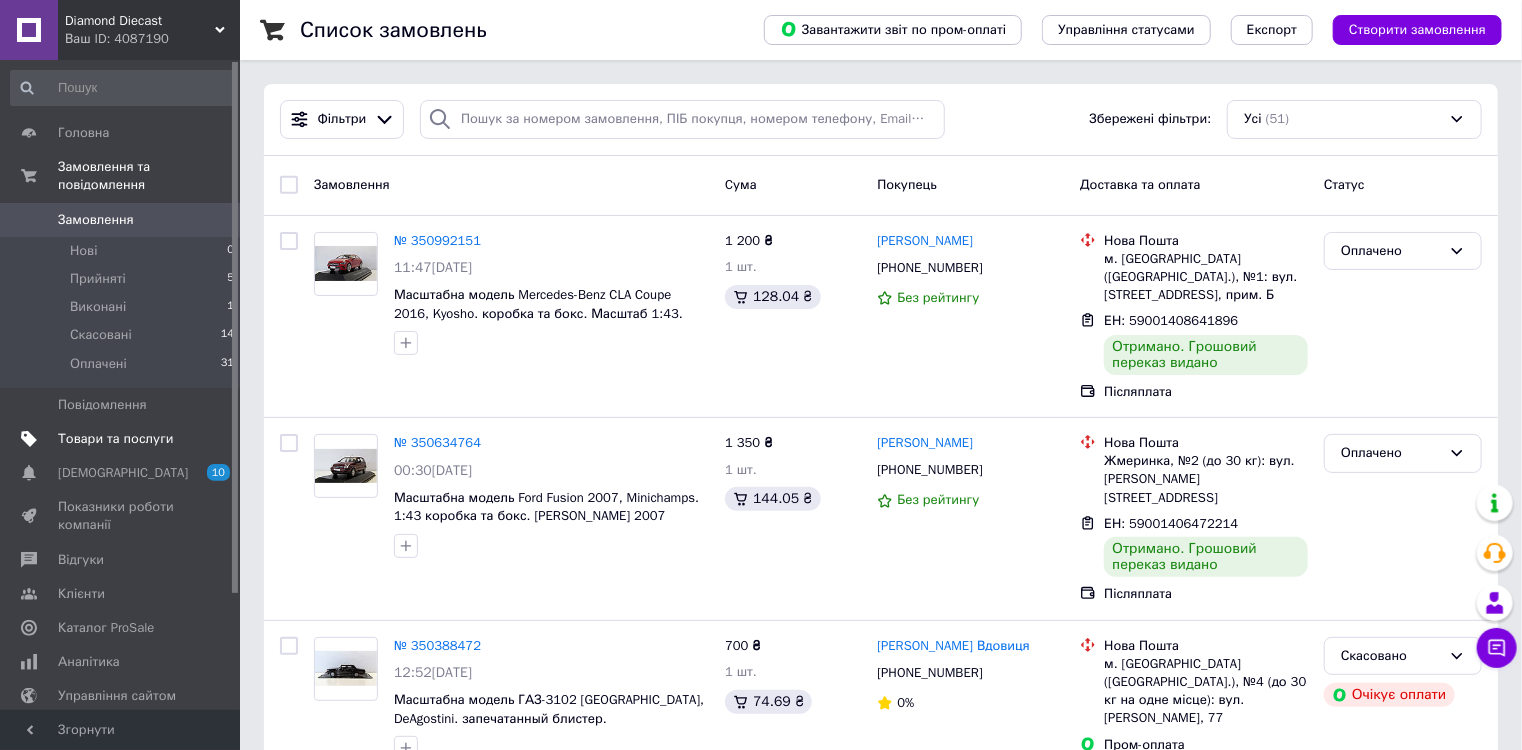 click on "Товари та послуги" at bounding box center (121, 439) 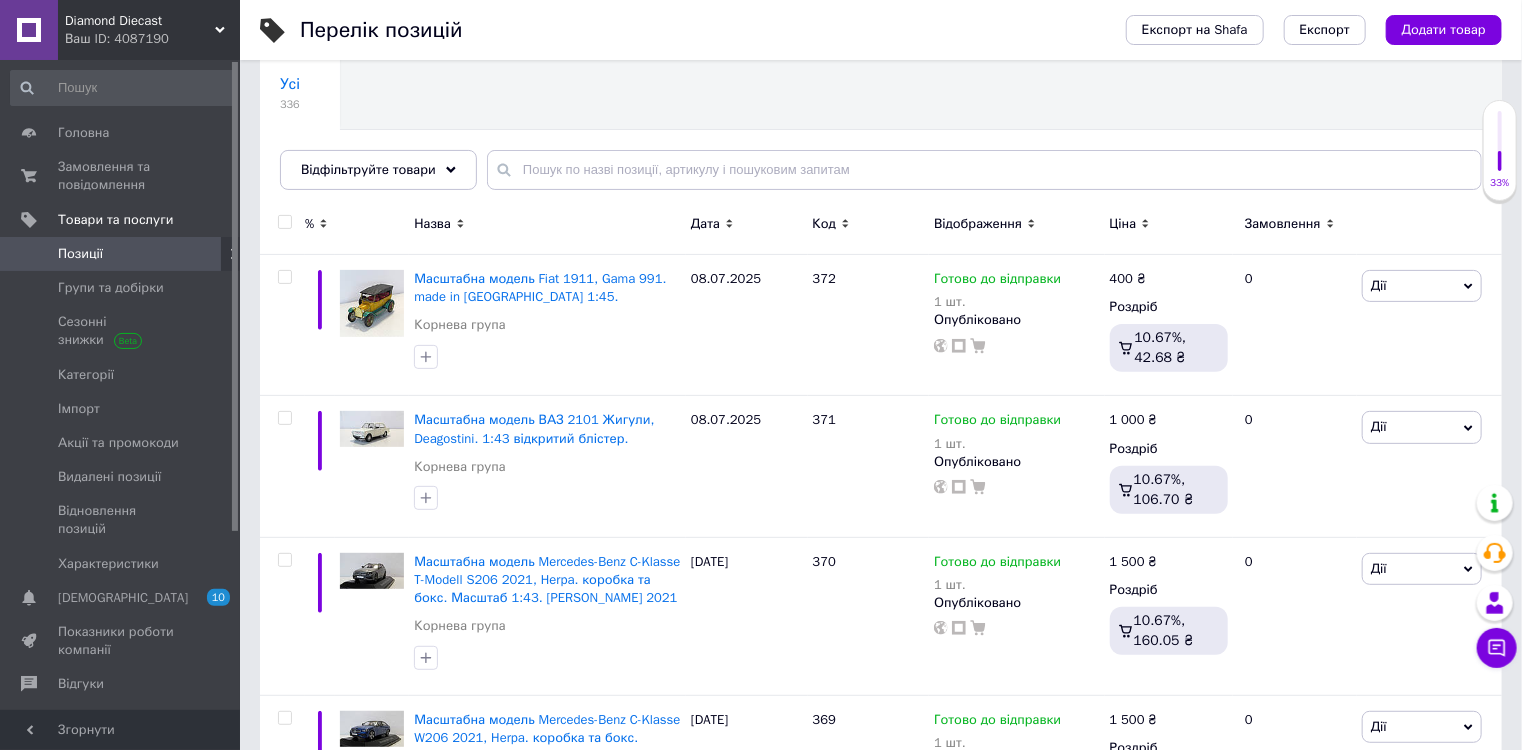 scroll, scrollTop: 160, scrollLeft: 0, axis: vertical 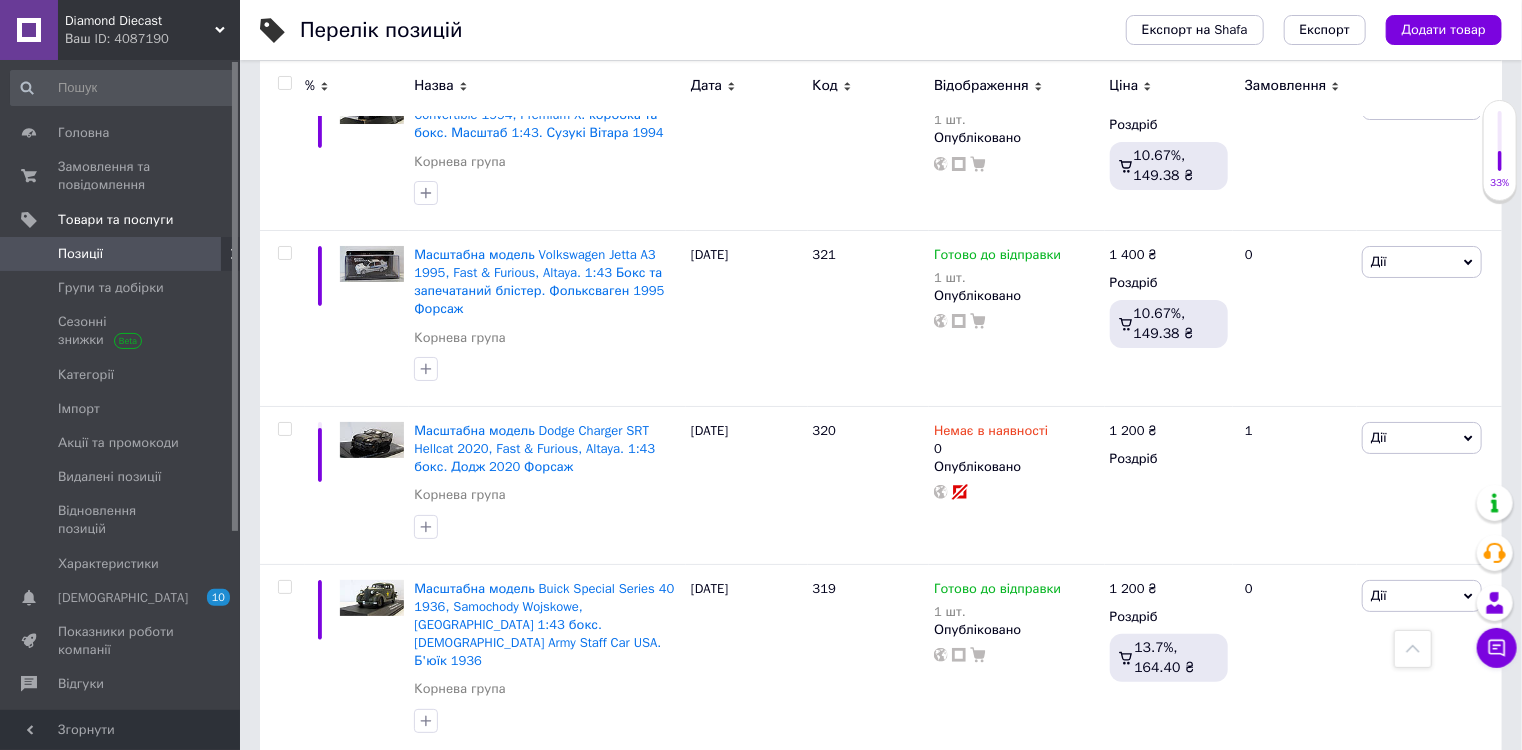 click on "2" at bounding box center (327, 956) 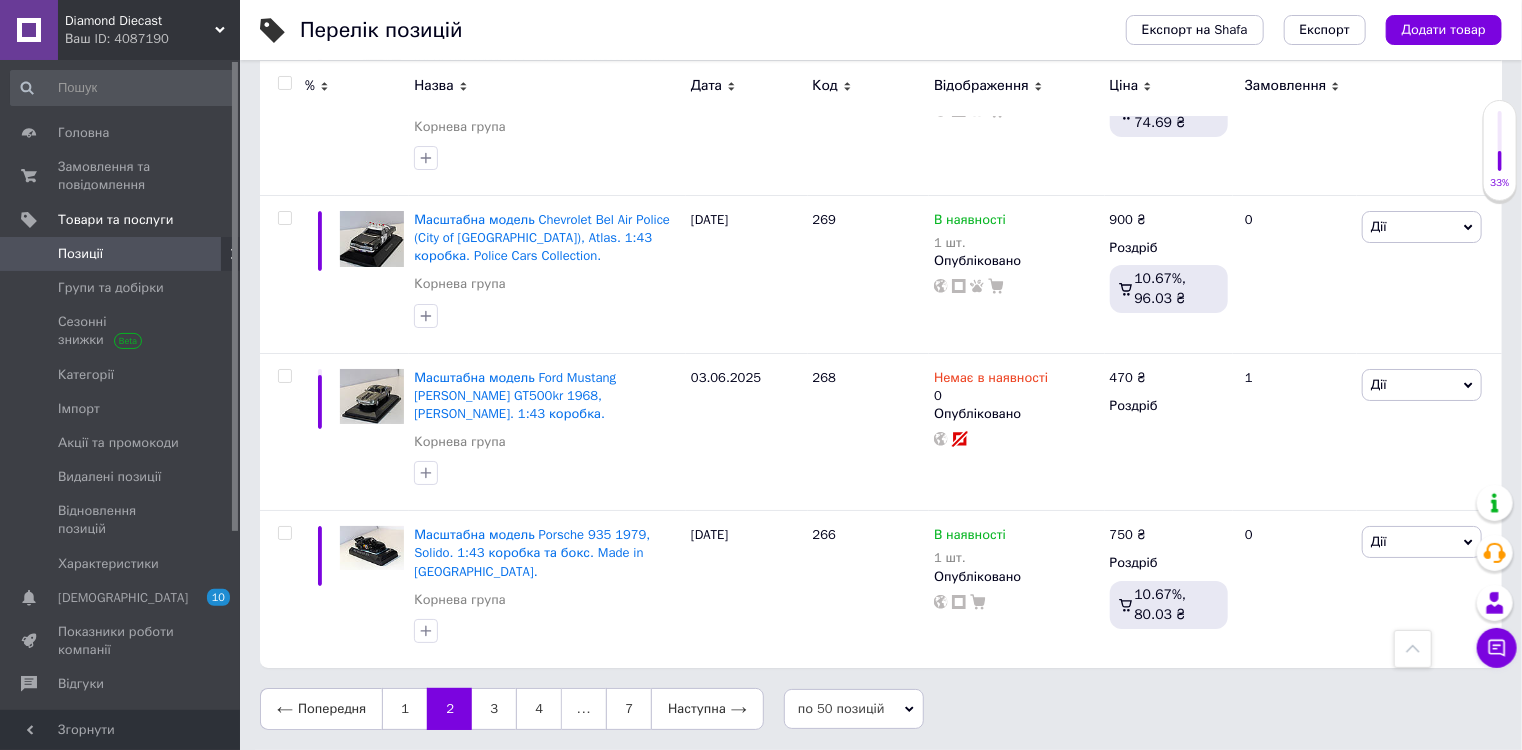 scroll, scrollTop: 7016, scrollLeft: 0, axis: vertical 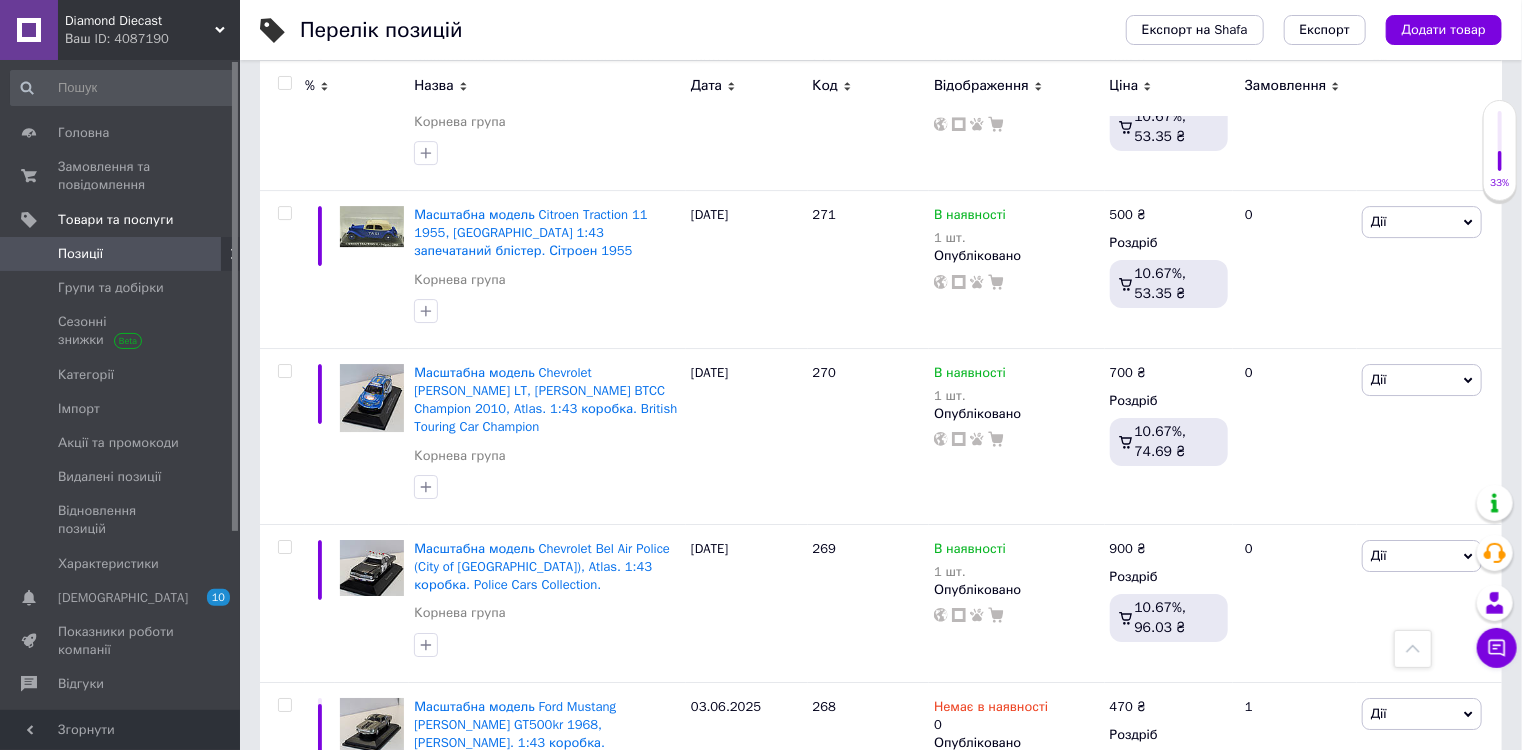 click on "3" at bounding box center (494, 1038) 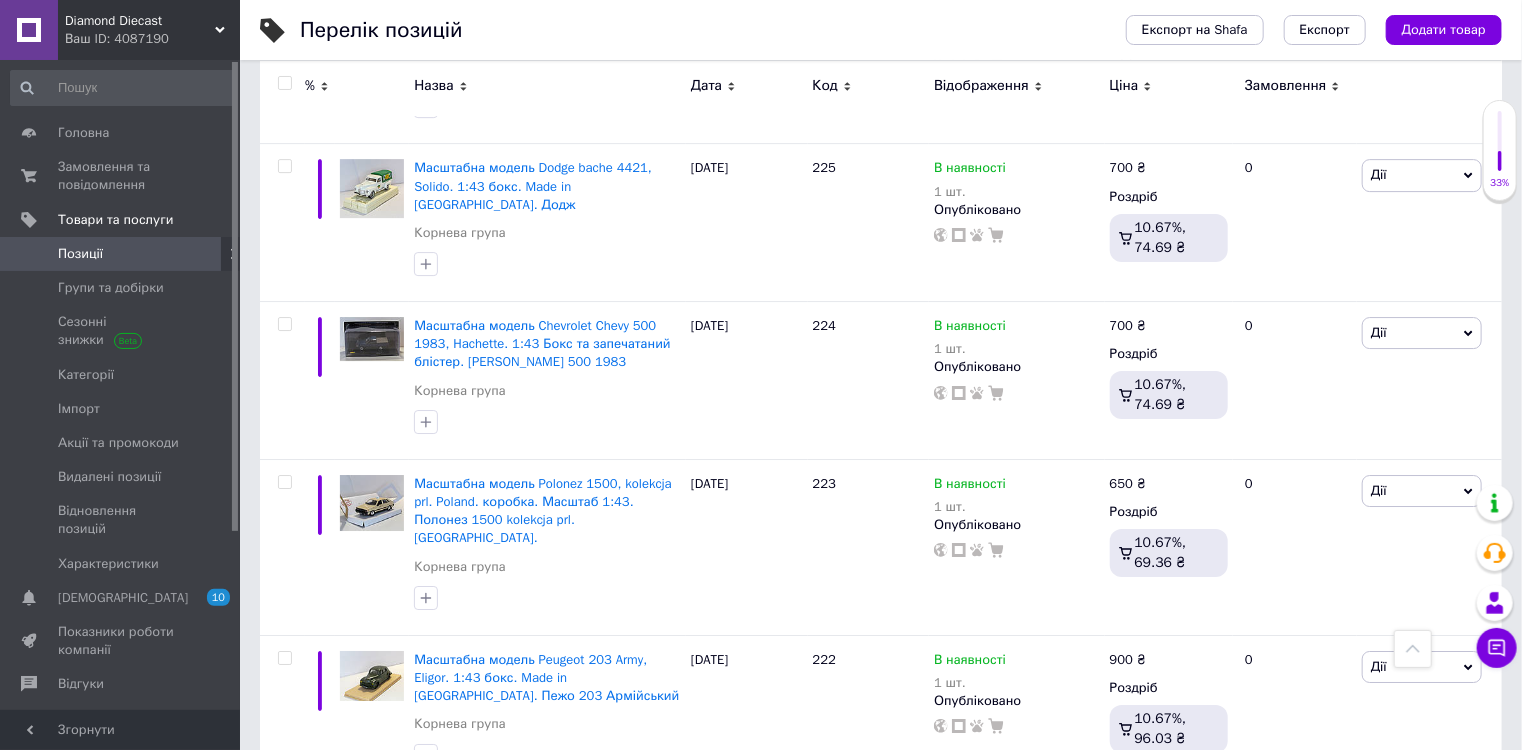 scroll, scrollTop: 7383, scrollLeft: 0, axis: vertical 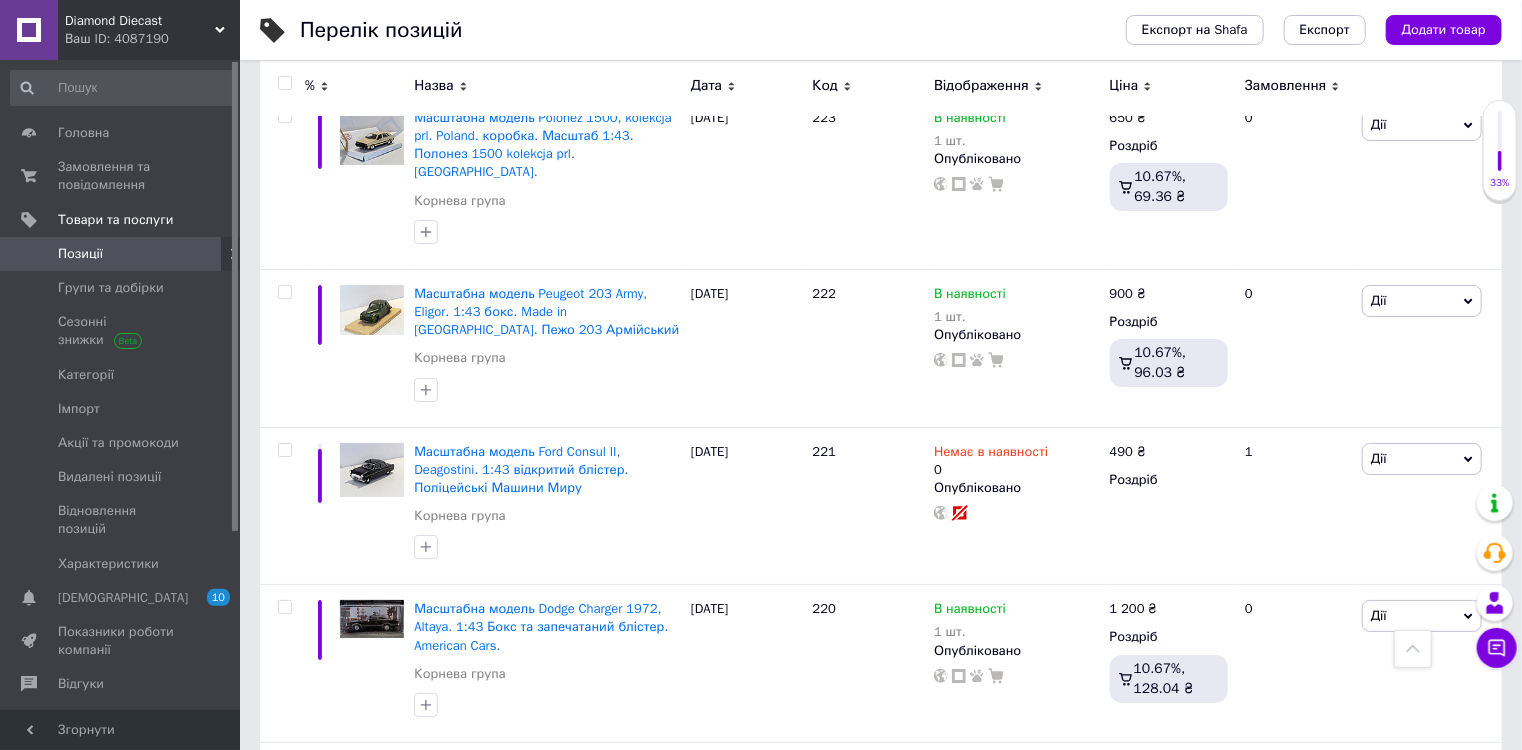 click on "4" at bounding box center [539, 1117] 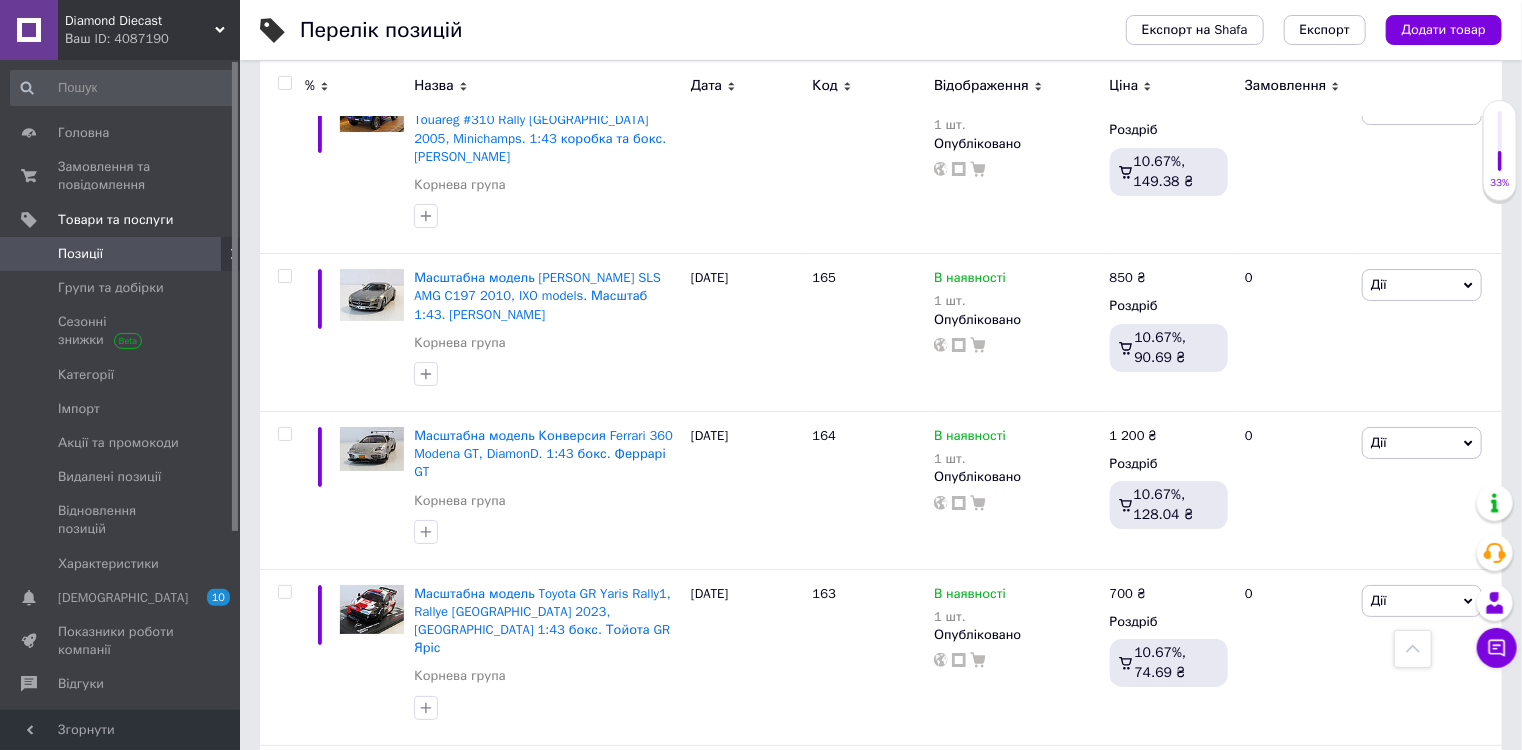 scroll, scrollTop: 7468, scrollLeft: 0, axis: vertical 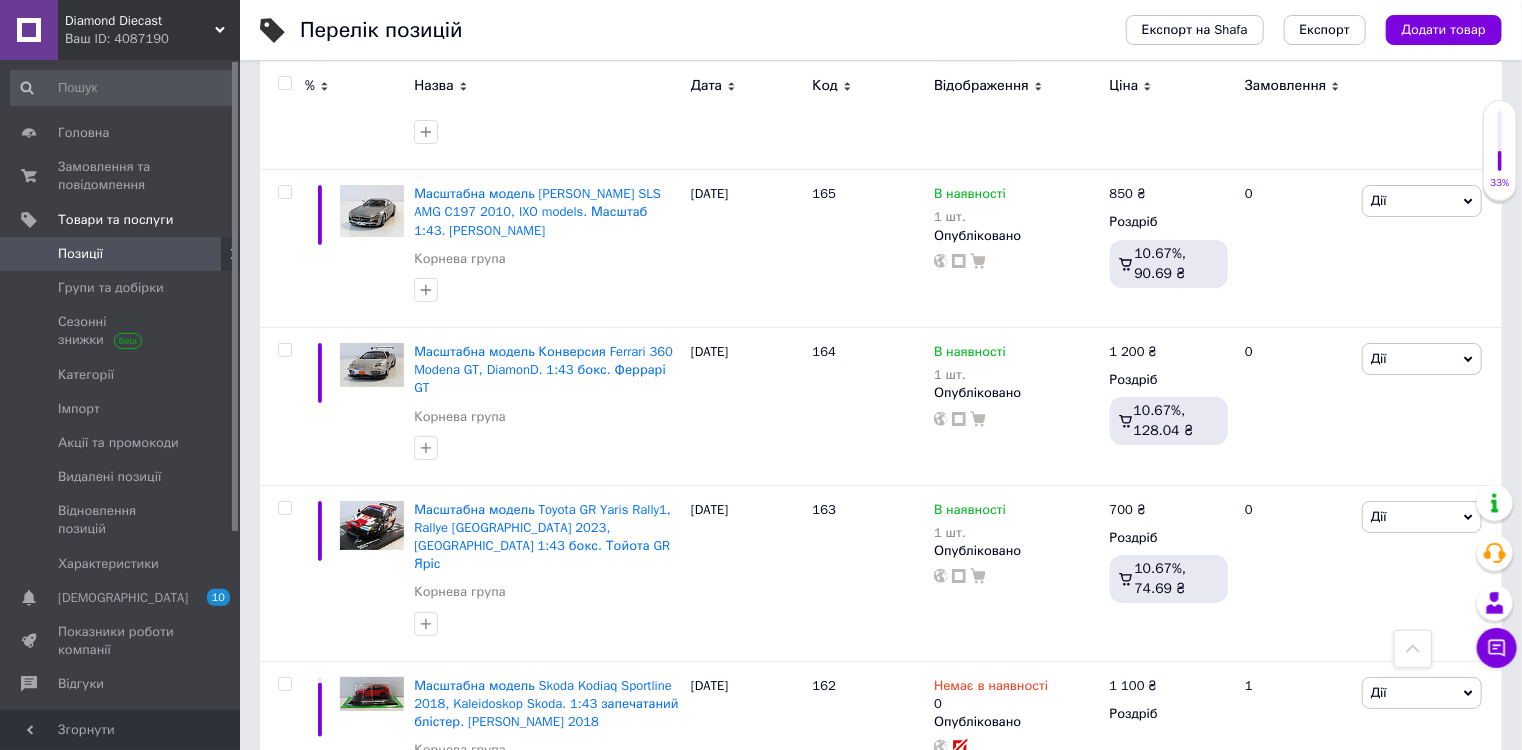 click on "5" at bounding box center [584, 1017] 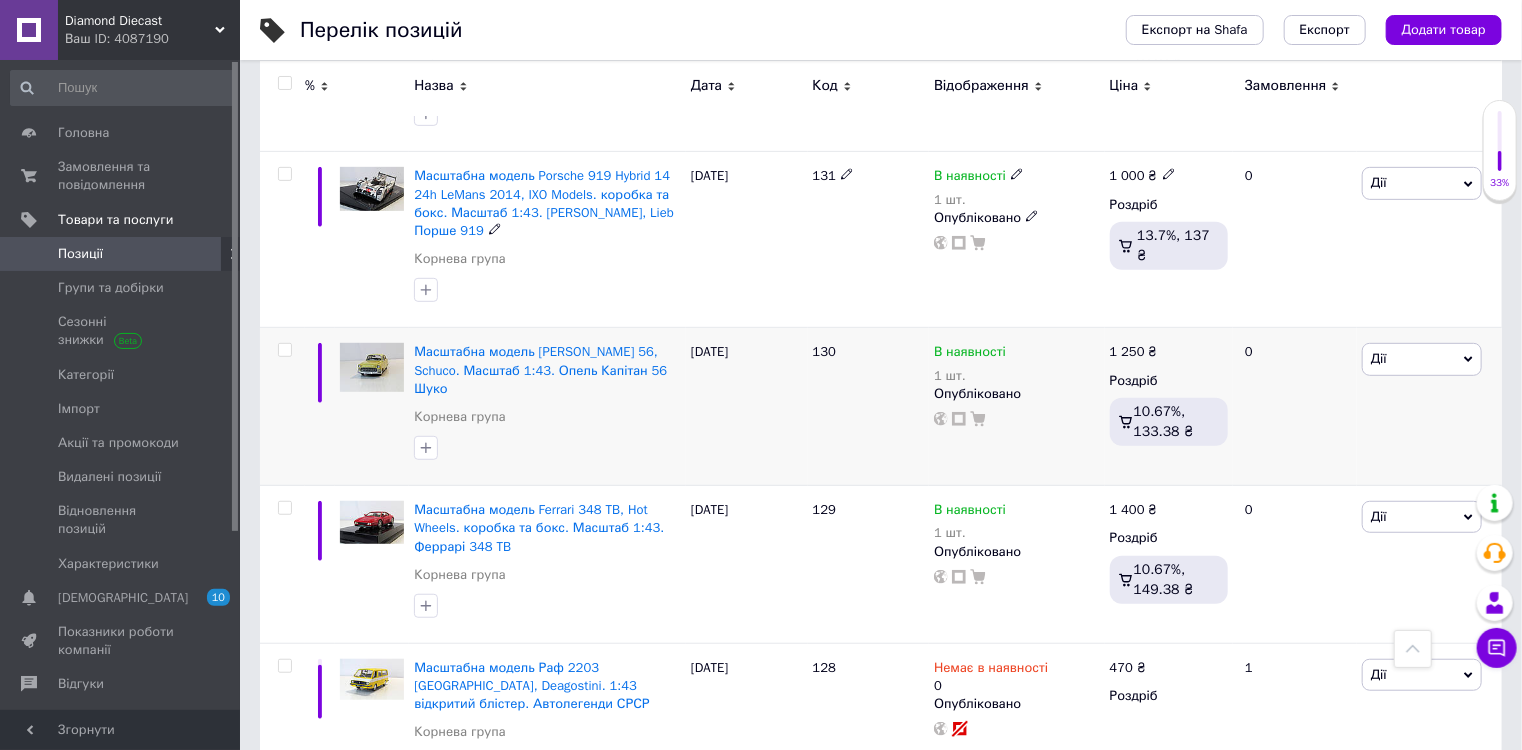scroll, scrollTop: 4212, scrollLeft: 0, axis: vertical 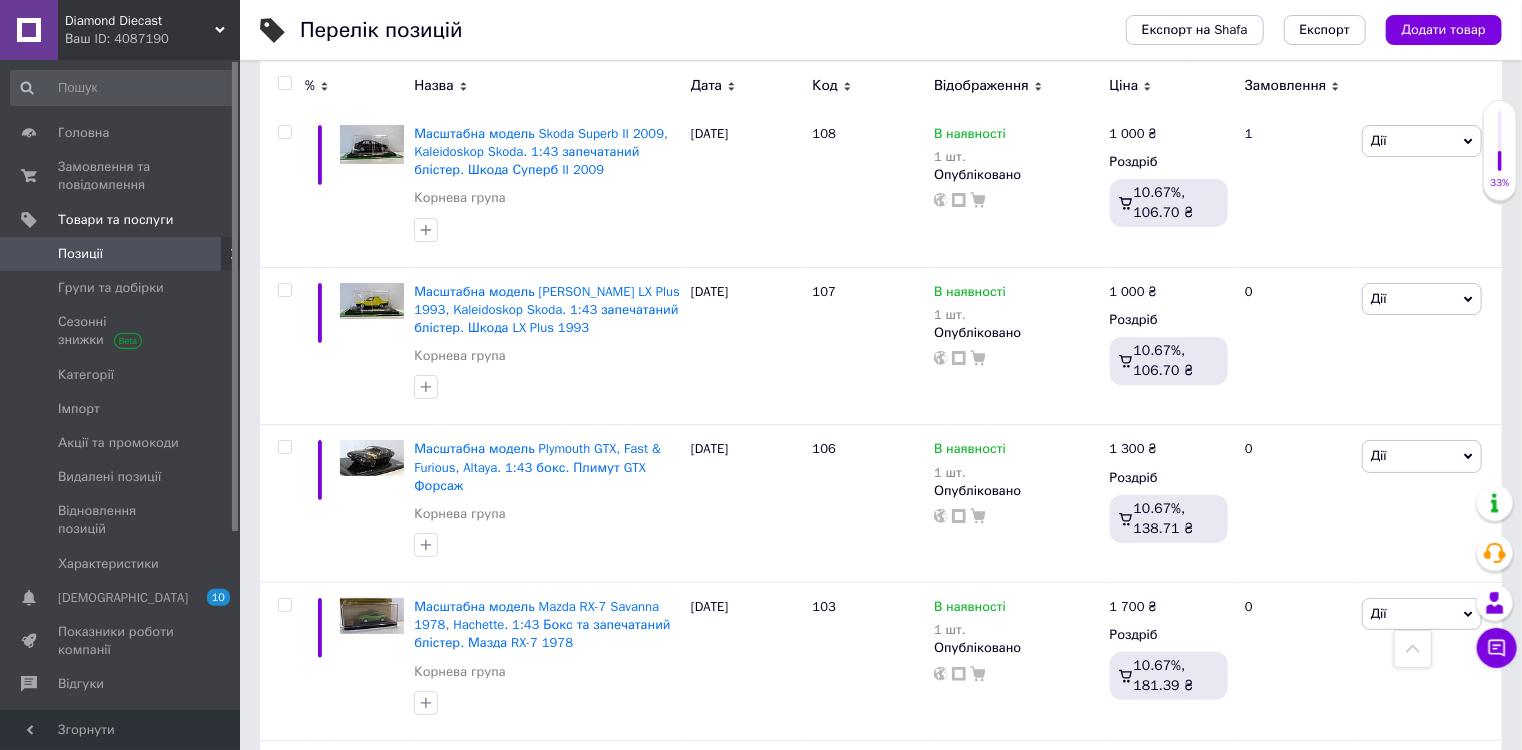 click on "6" at bounding box center [629, 939] 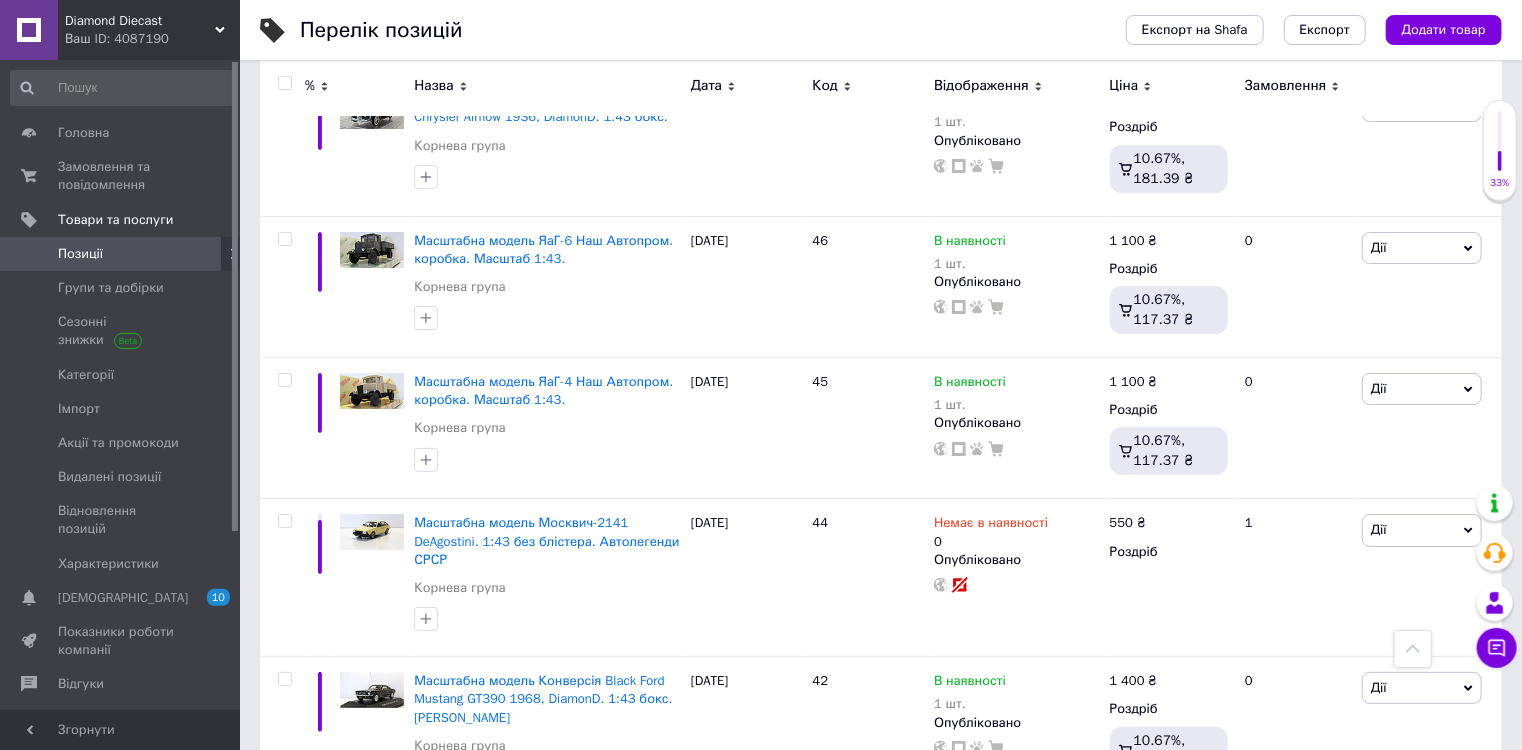 scroll, scrollTop: 7450, scrollLeft: 0, axis: vertical 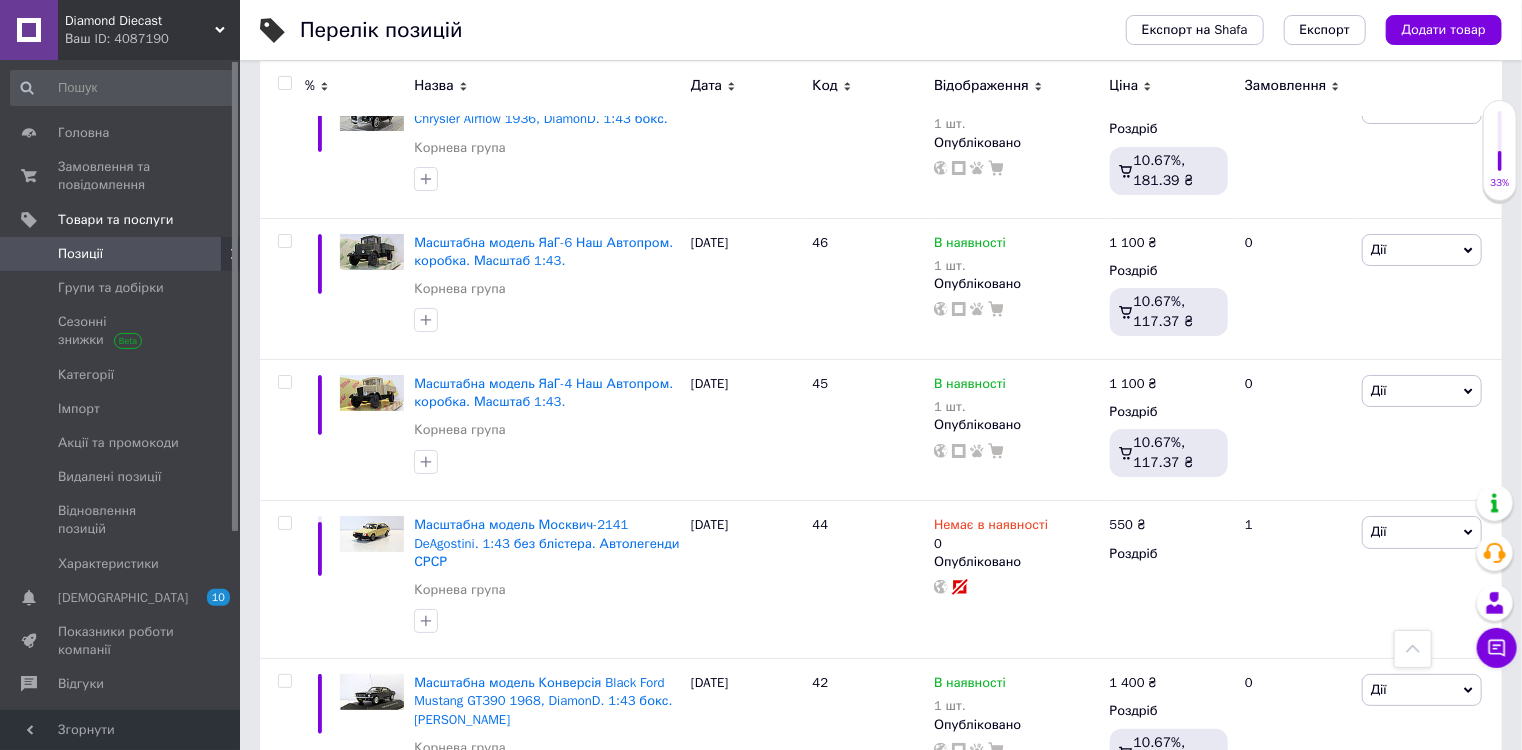 click on "7" at bounding box center (629, 857) 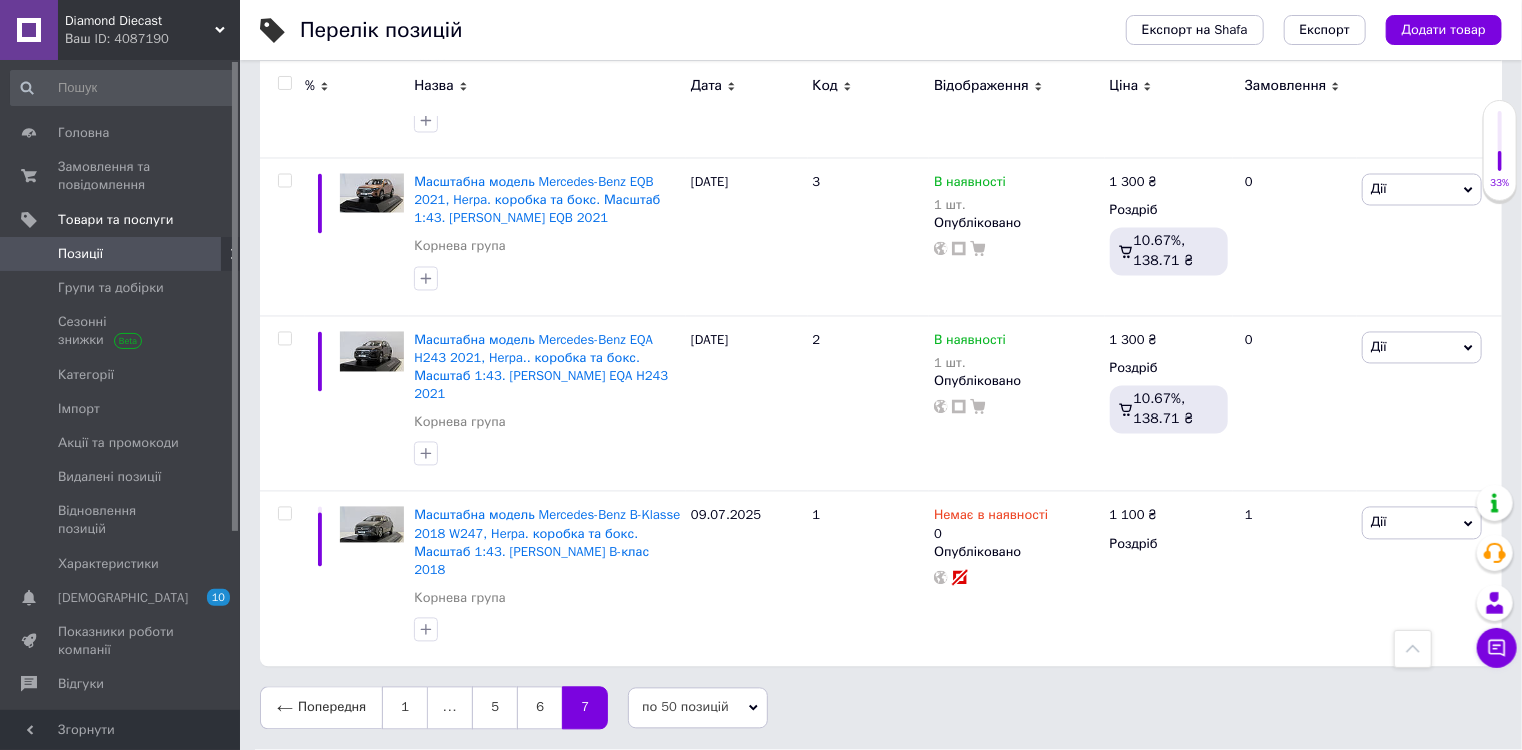 scroll, scrollTop: 5324, scrollLeft: 0, axis: vertical 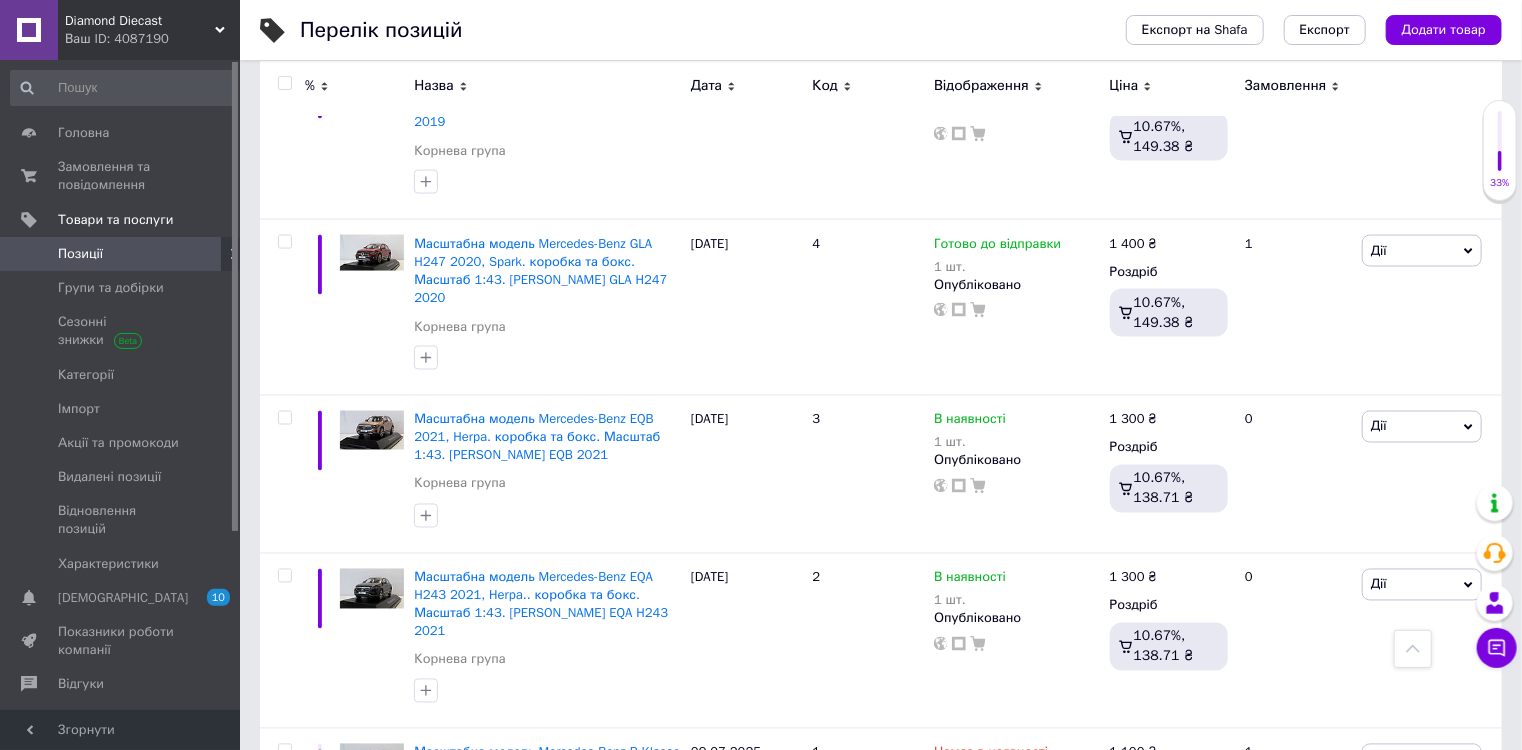 click on "1" at bounding box center (405, 945) 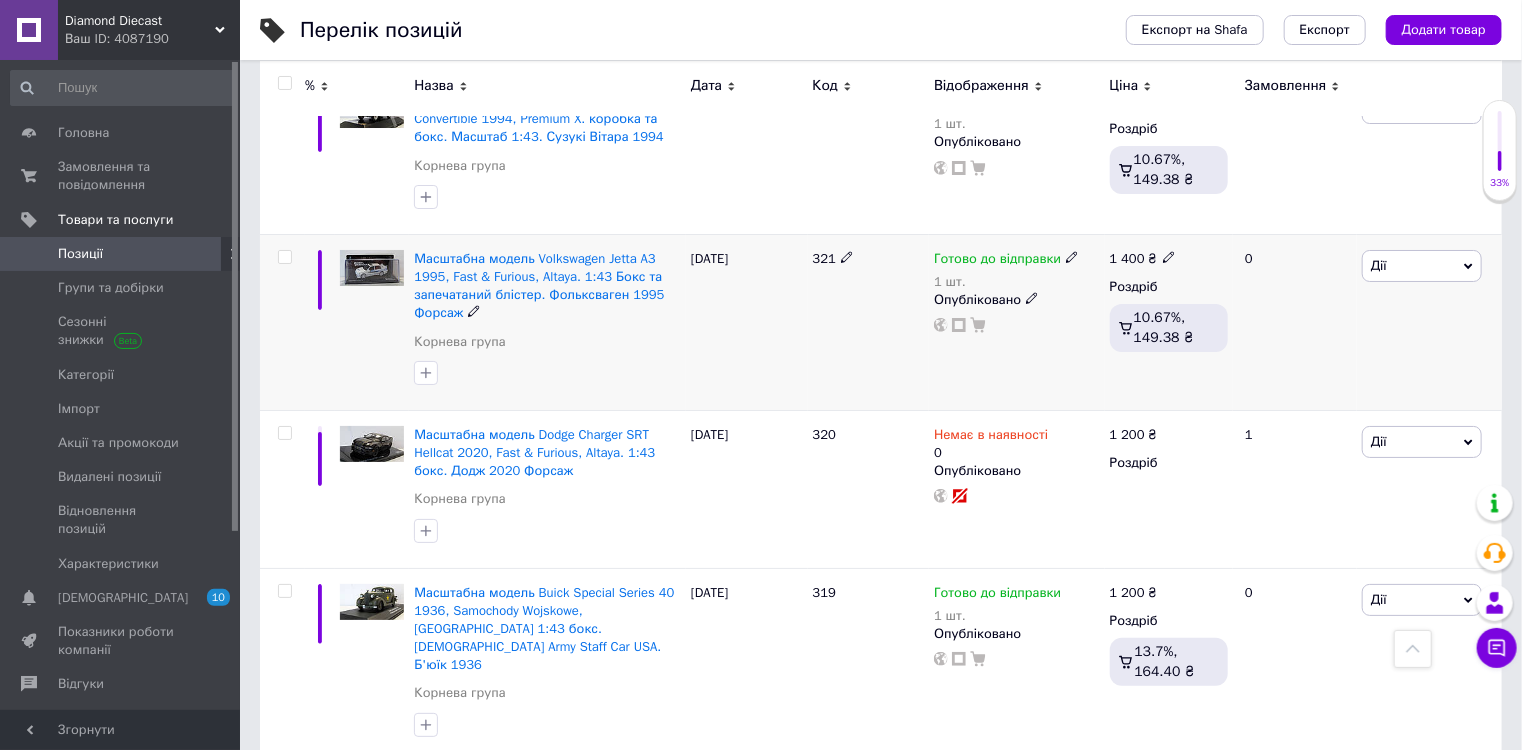 scroll, scrollTop: 7468, scrollLeft: 0, axis: vertical 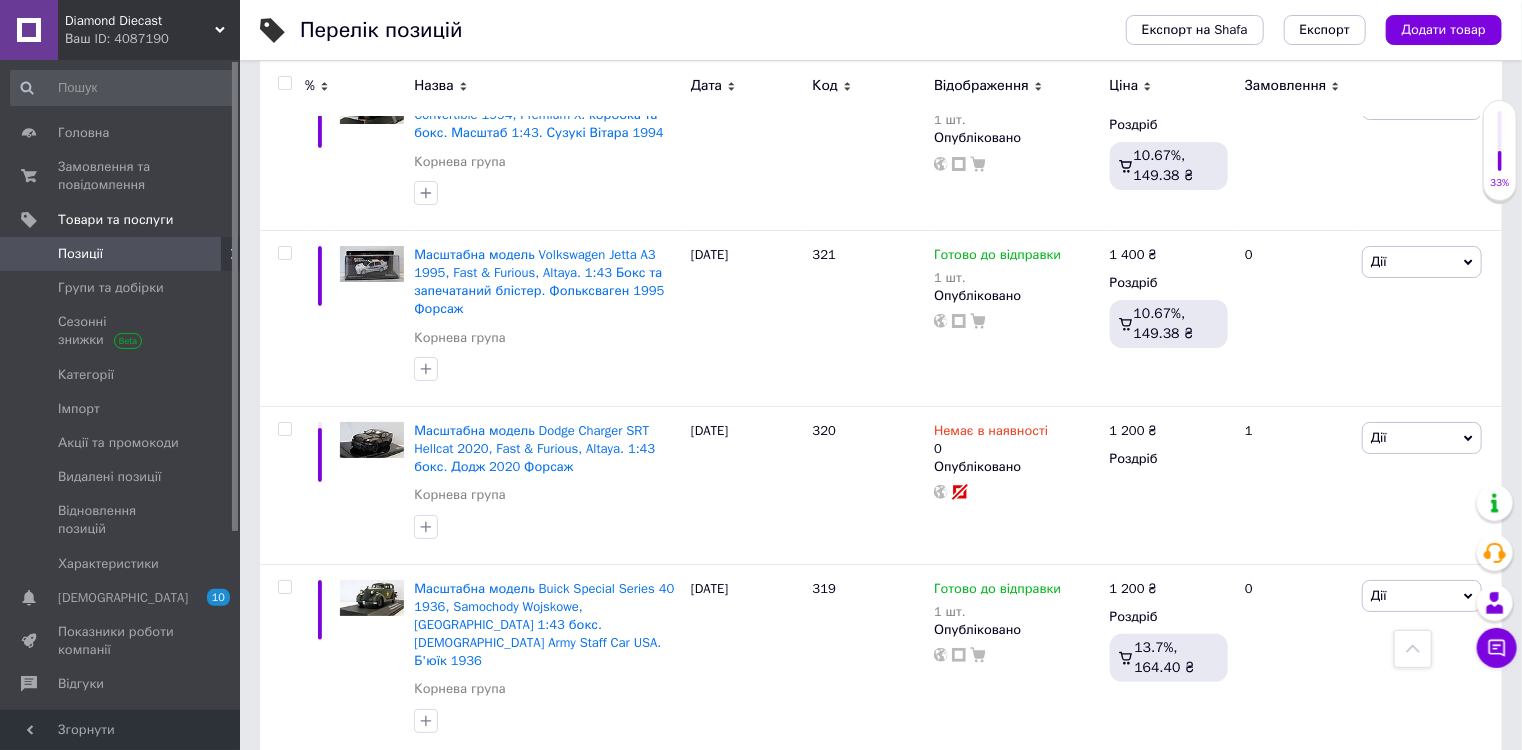 click on "2" at bounding box center [327, 956] 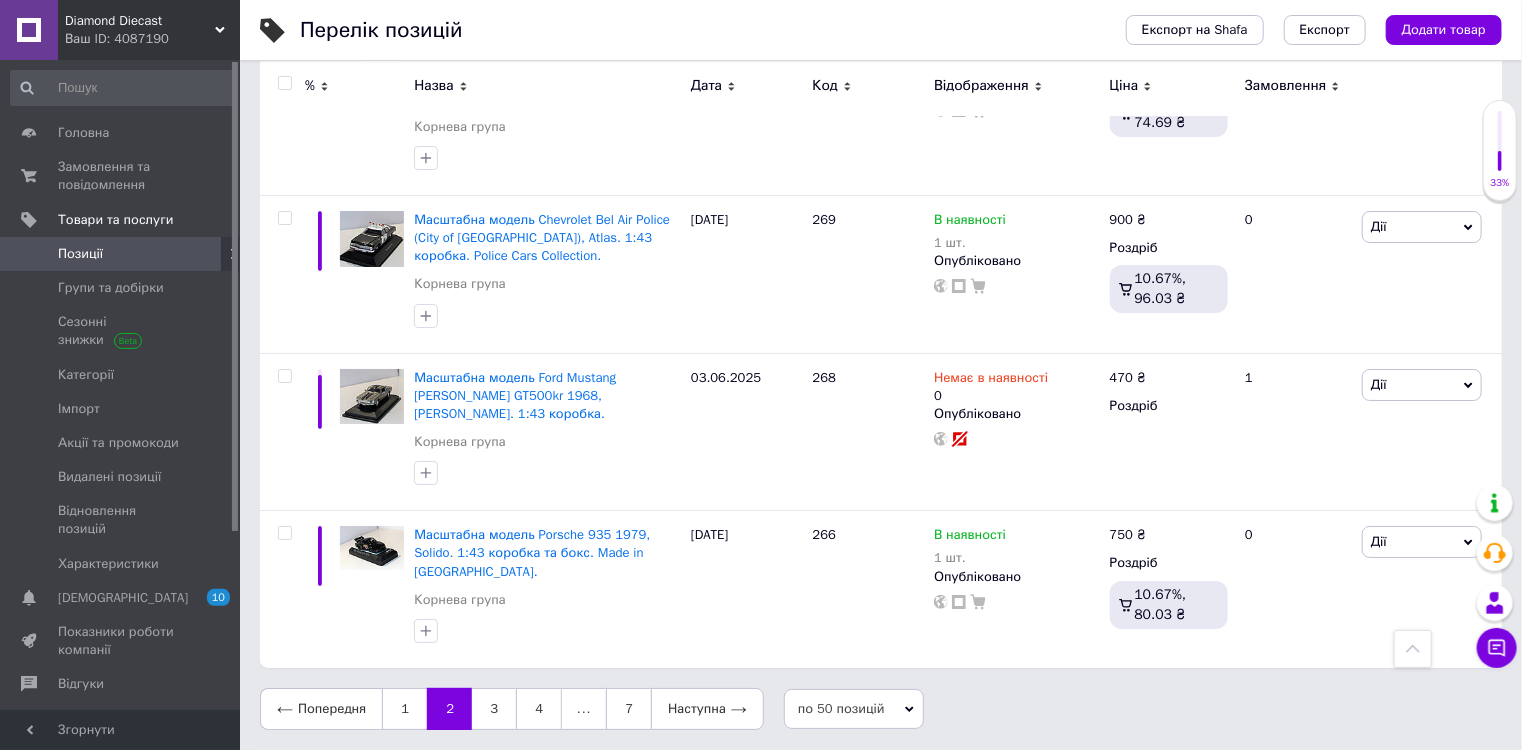 scroll, scrollTop: 7016, scrollLeft: 0, axis: vertical 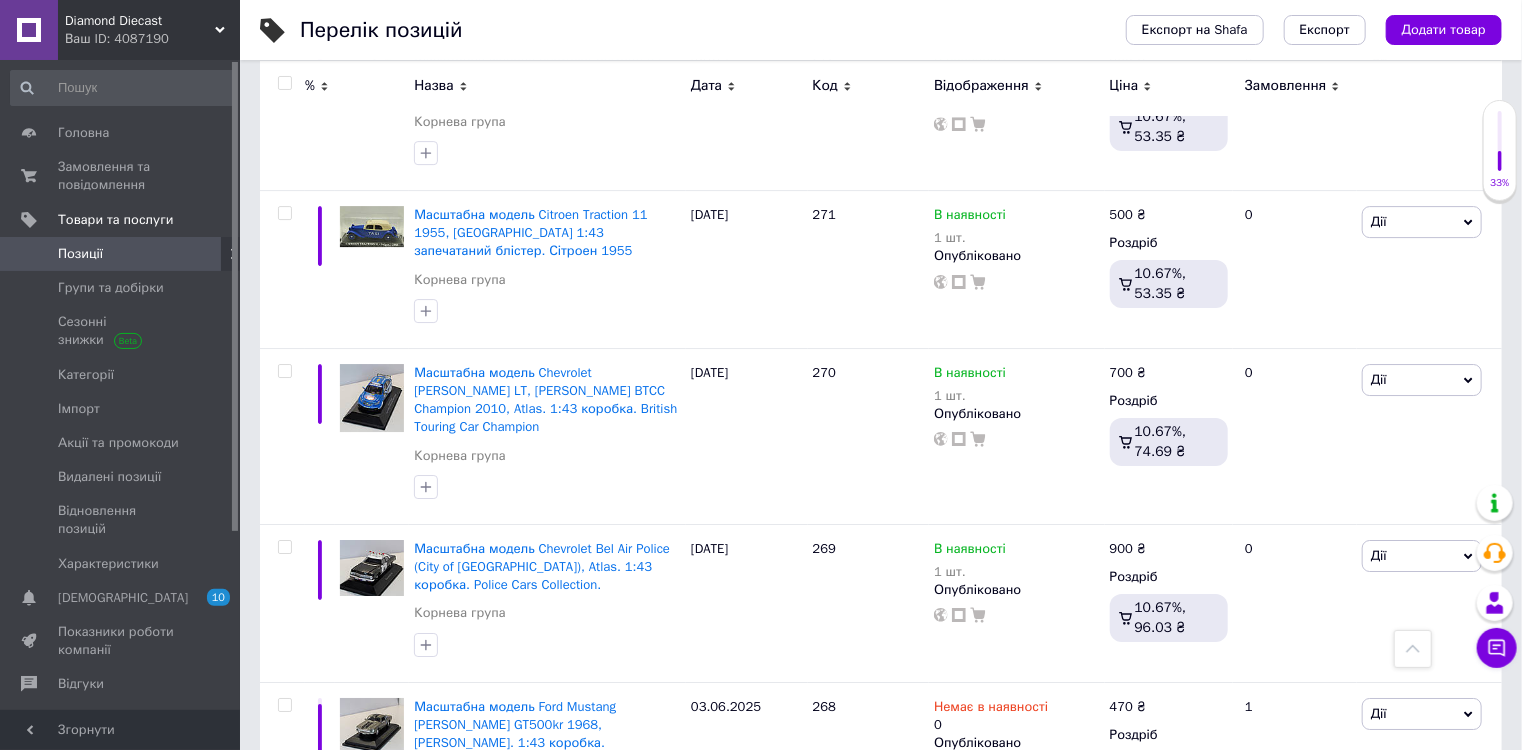 click on "3" at bounding box center (494, 1038) 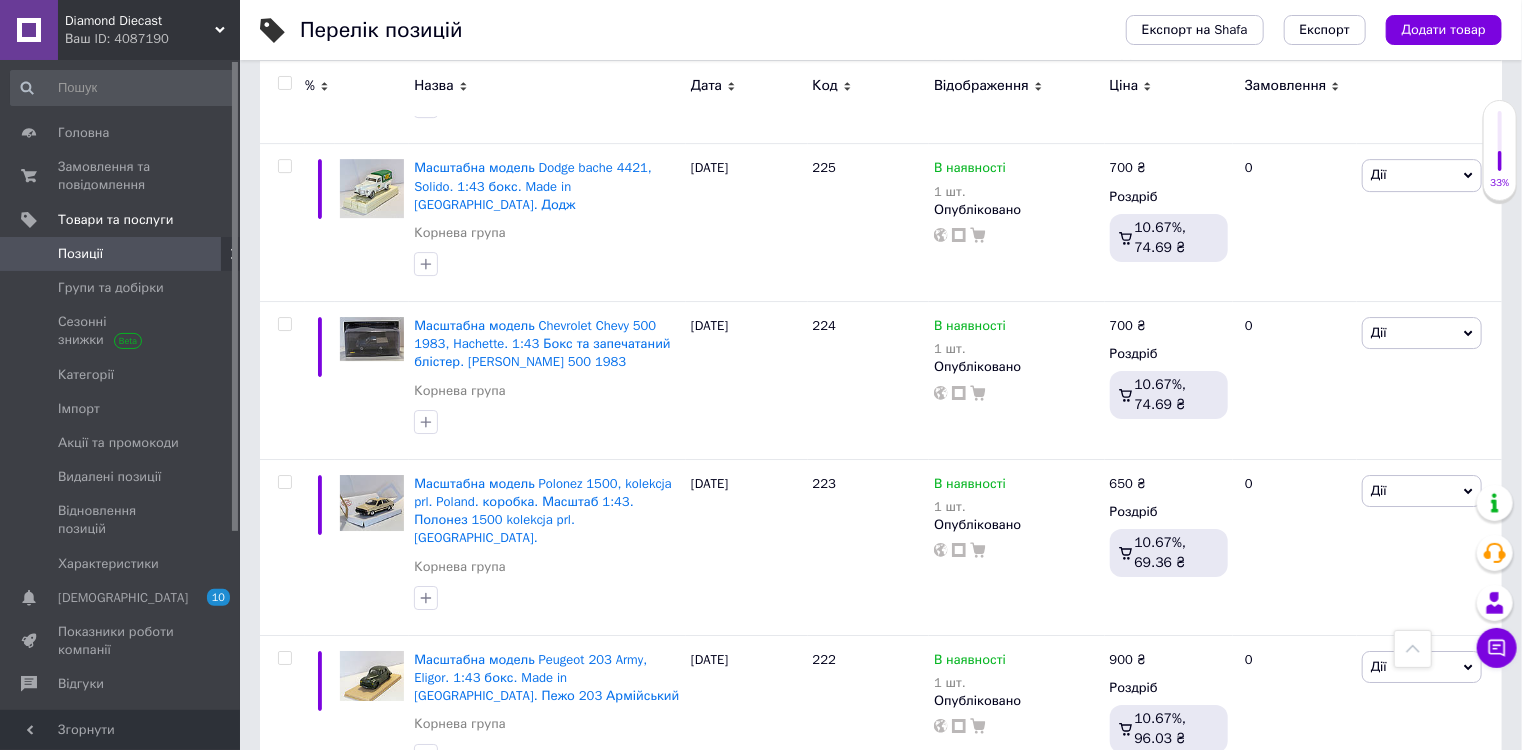 scroll, scrollTop: 7383, scrollLeft: 0, axis: vertical 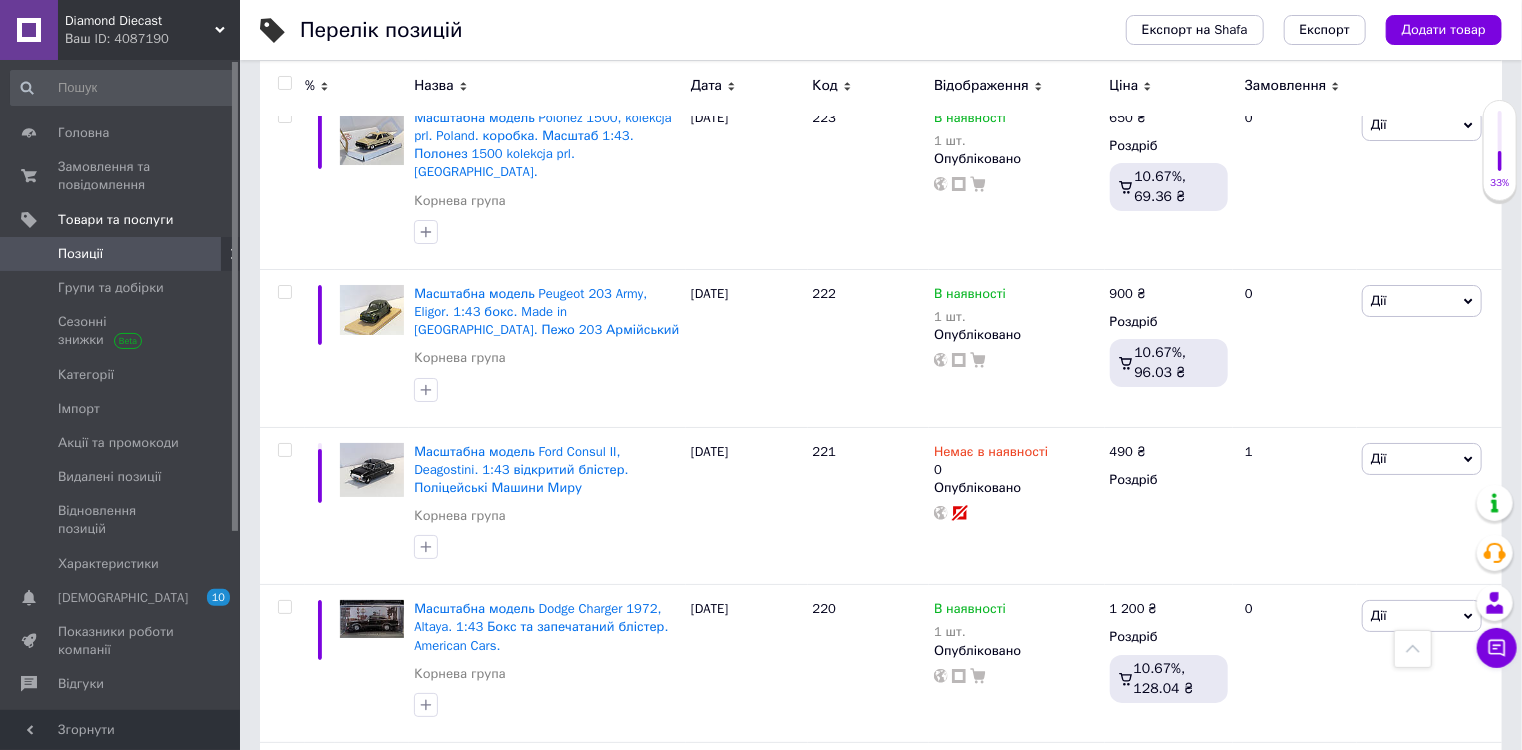 click on "4" at bounding box center [539, 1117] 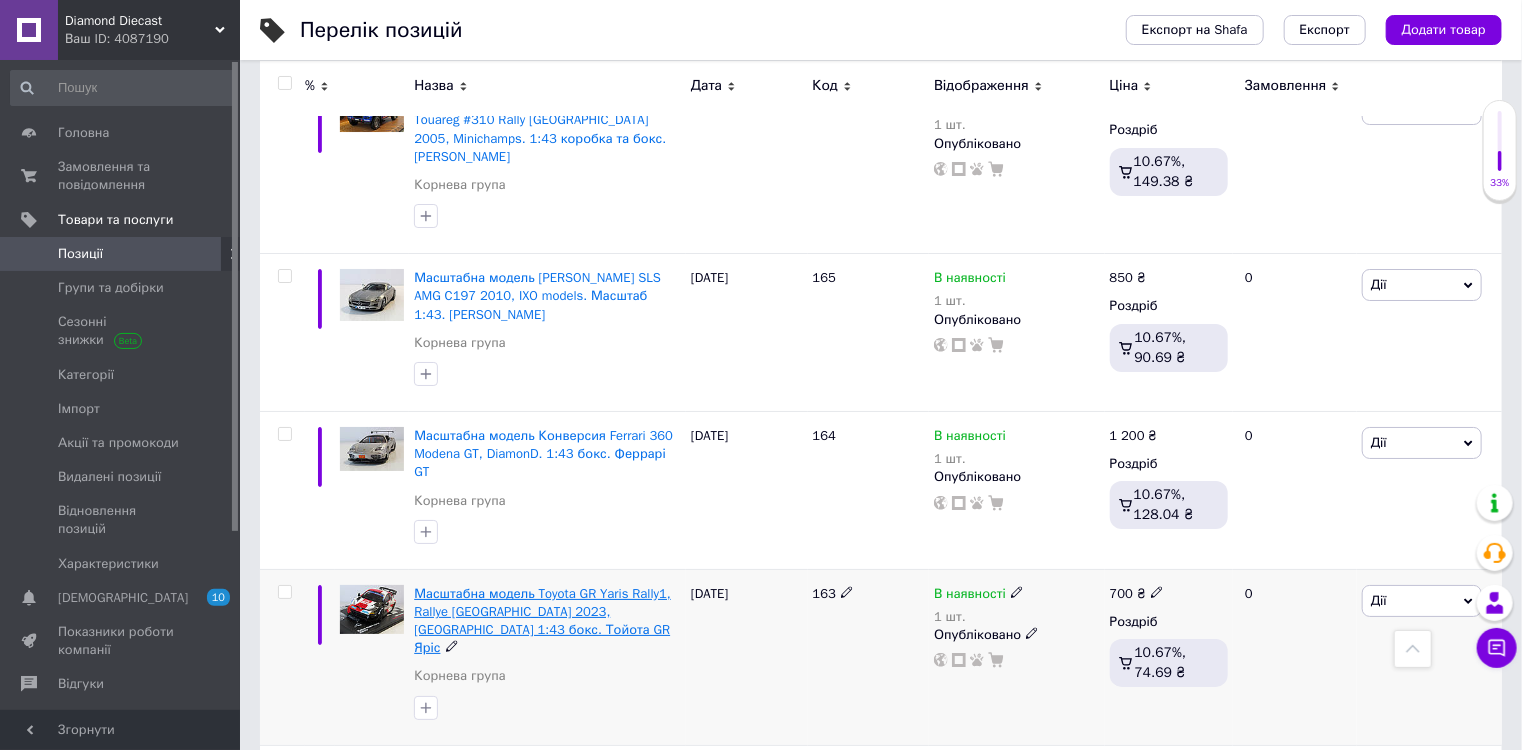 scroll, scrollTop: 7468, scrollLeft: 0, axis: vertical 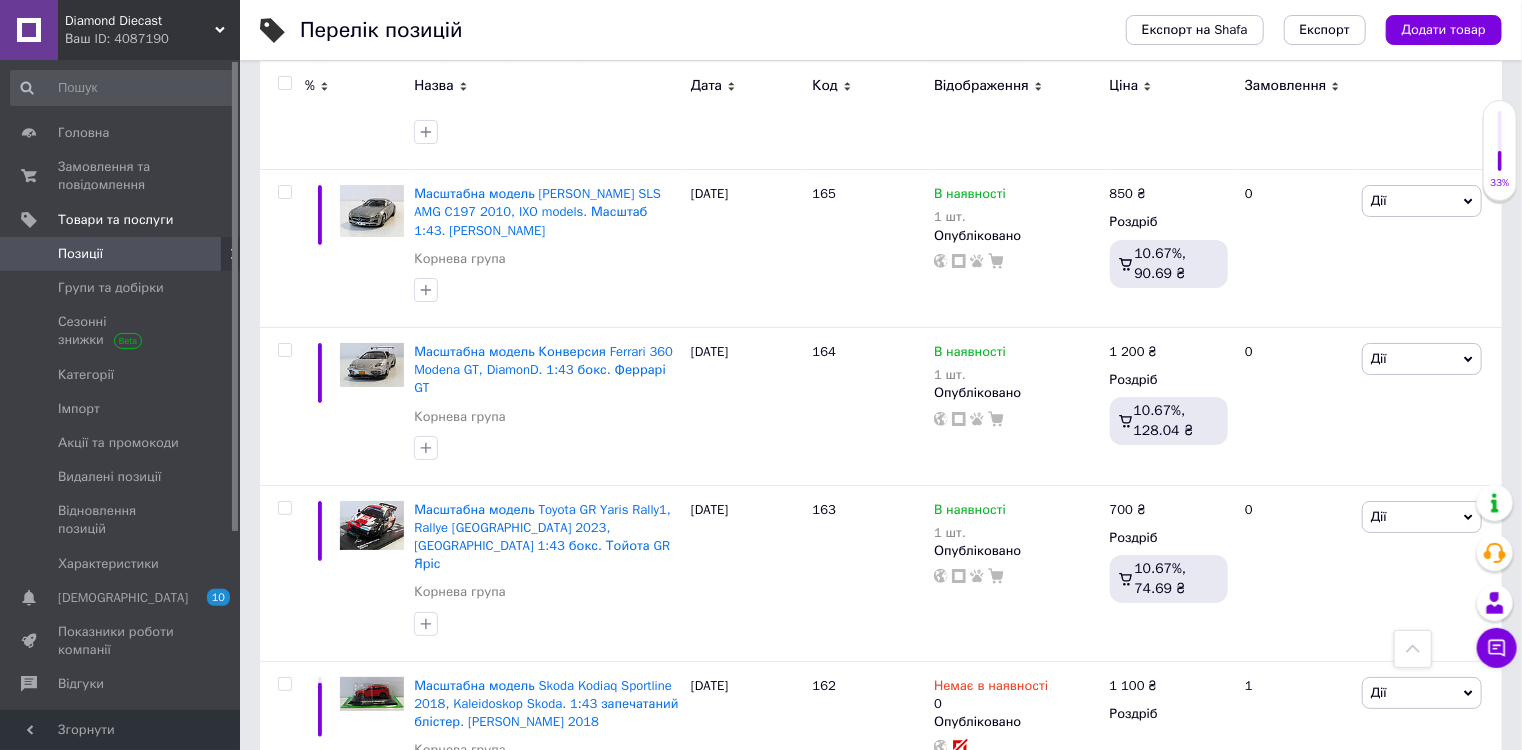 click on "5" at bounding box center [584, 1017] 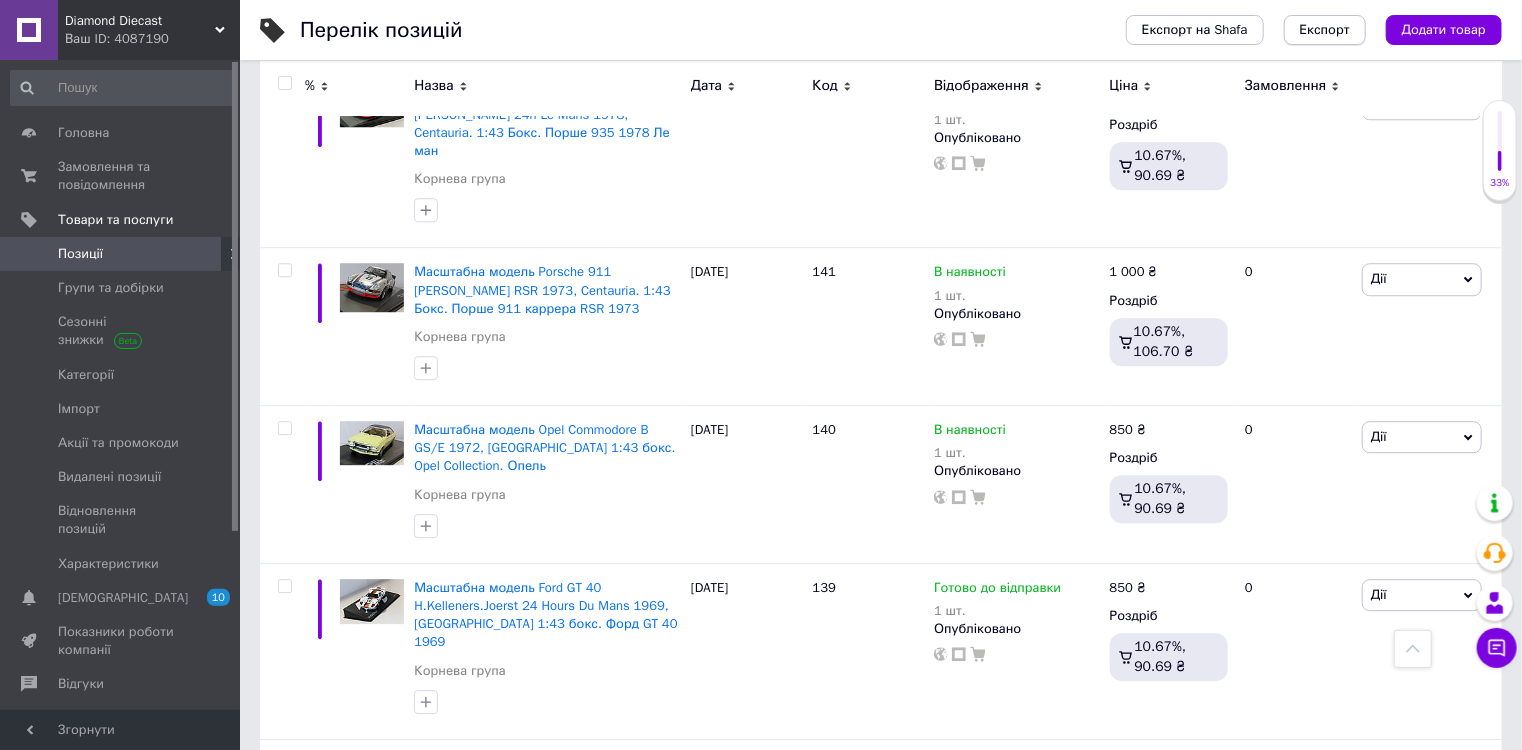 scroll, scrollTop: 4052, scrollLeft: 0, axis: vertical 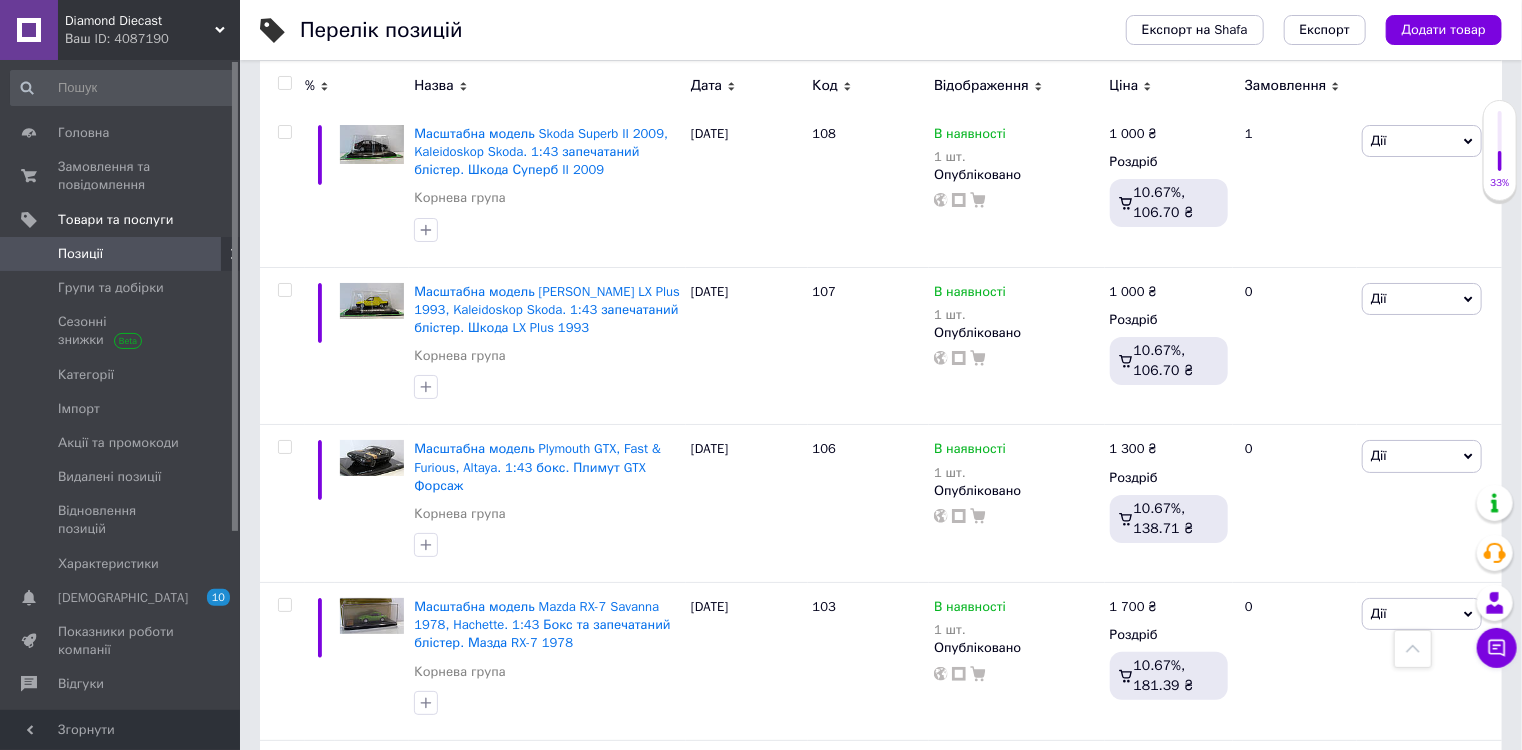click on "6" at bounding box center (629, 939) 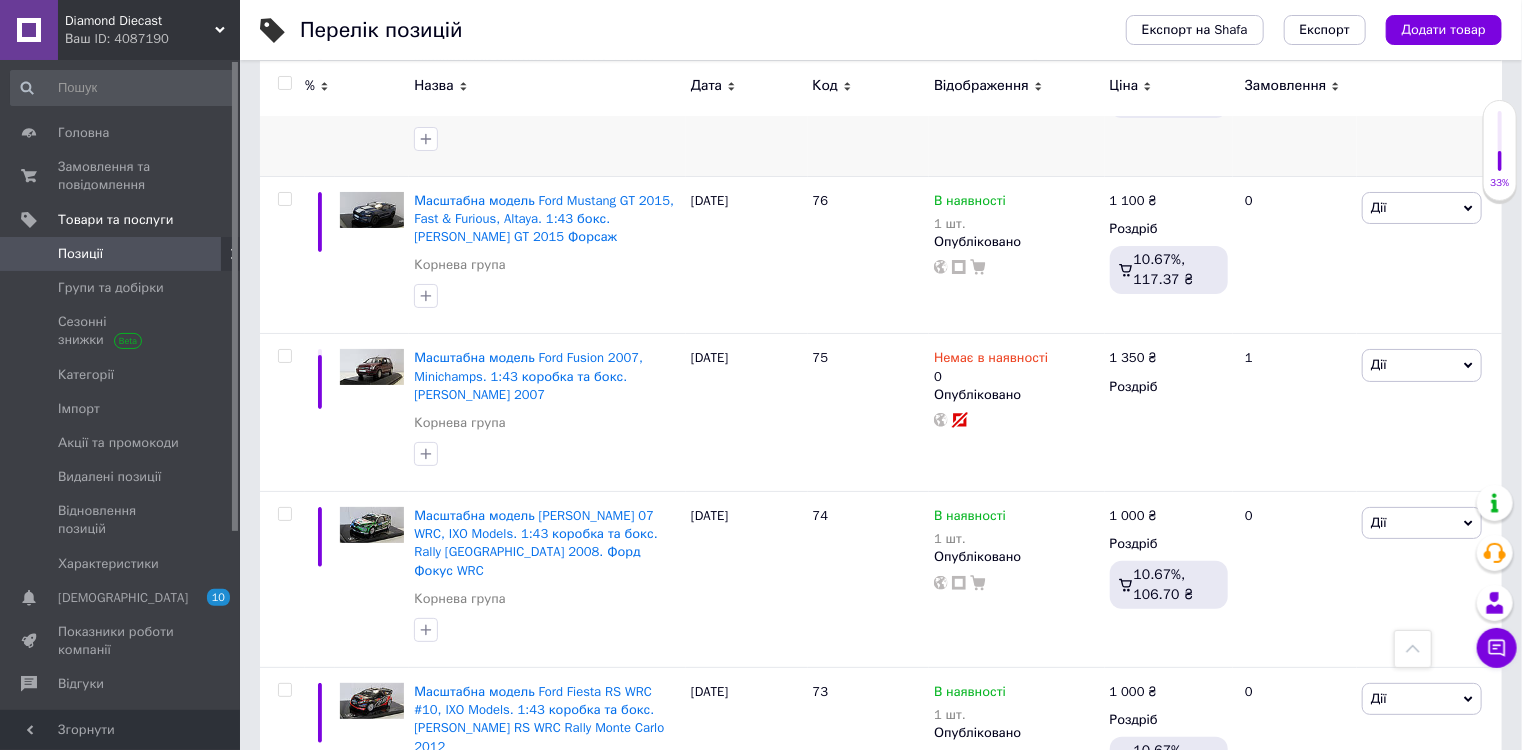 scroll, scrollTop: 3800, scrollLeft: 0, axis: vertical 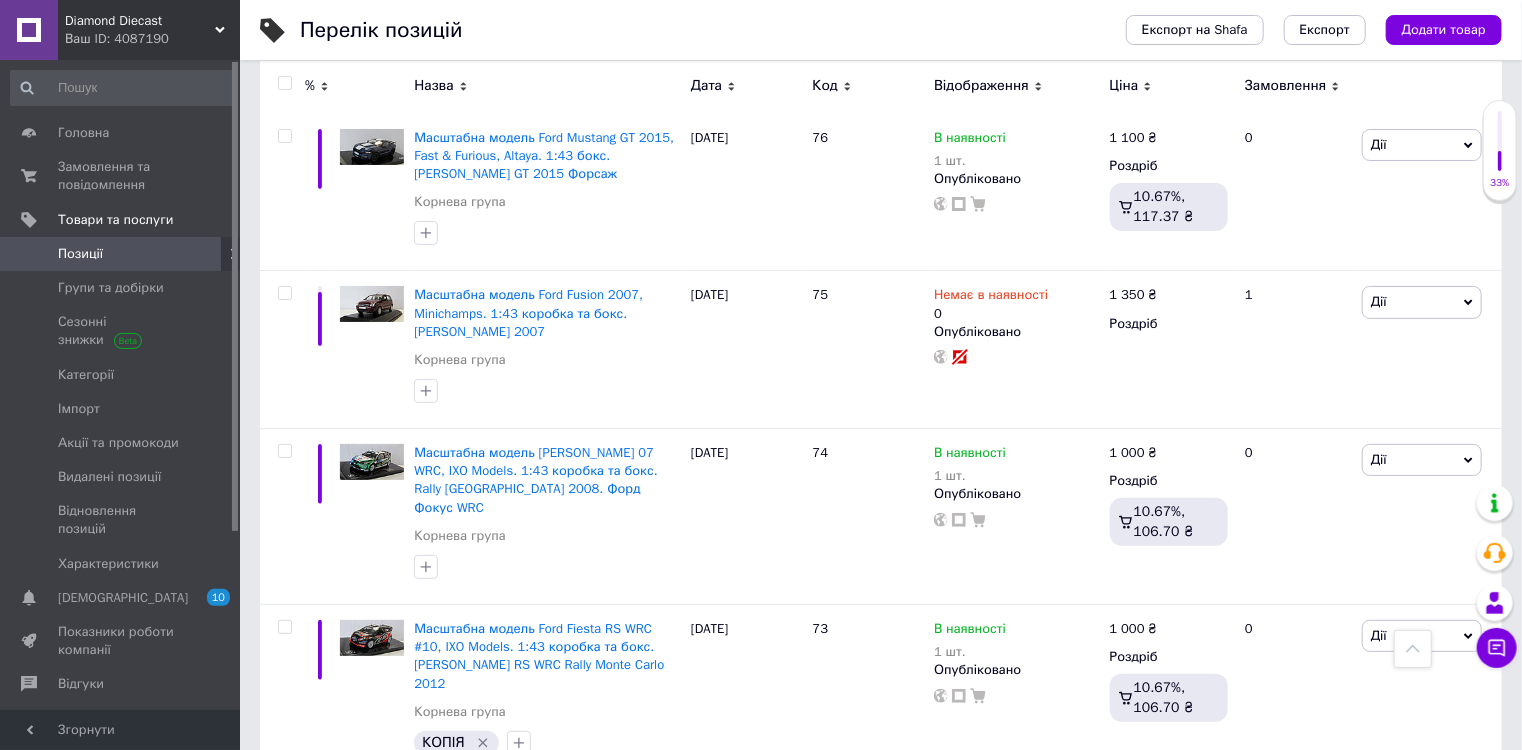 click on "Diamond Diecast Ваш ID: 4087190 Сайт Diamond Diecast Кабінет покупця Перевірити стан системи Сторінка на порталі Довідка Вийти Головна Замовлення та повідомлення 0 0 Товари та послуги Позиції Групи та добірки Сезонні знижки Категорії Імпорт Акції та промокоди Видалені позиції Відновлення позицій Характеристики Сповіщення 10 0 Показники роботи компанії Відгуки Клієнти Каталог ProSale Аналітика Управління сайтом Гаманець компанії [PERSON_NAME] Тарифи та рахунки Prom мікс 1 000 Згорнути
Перелік позицій Експорт" at bounding box center (761, 374) 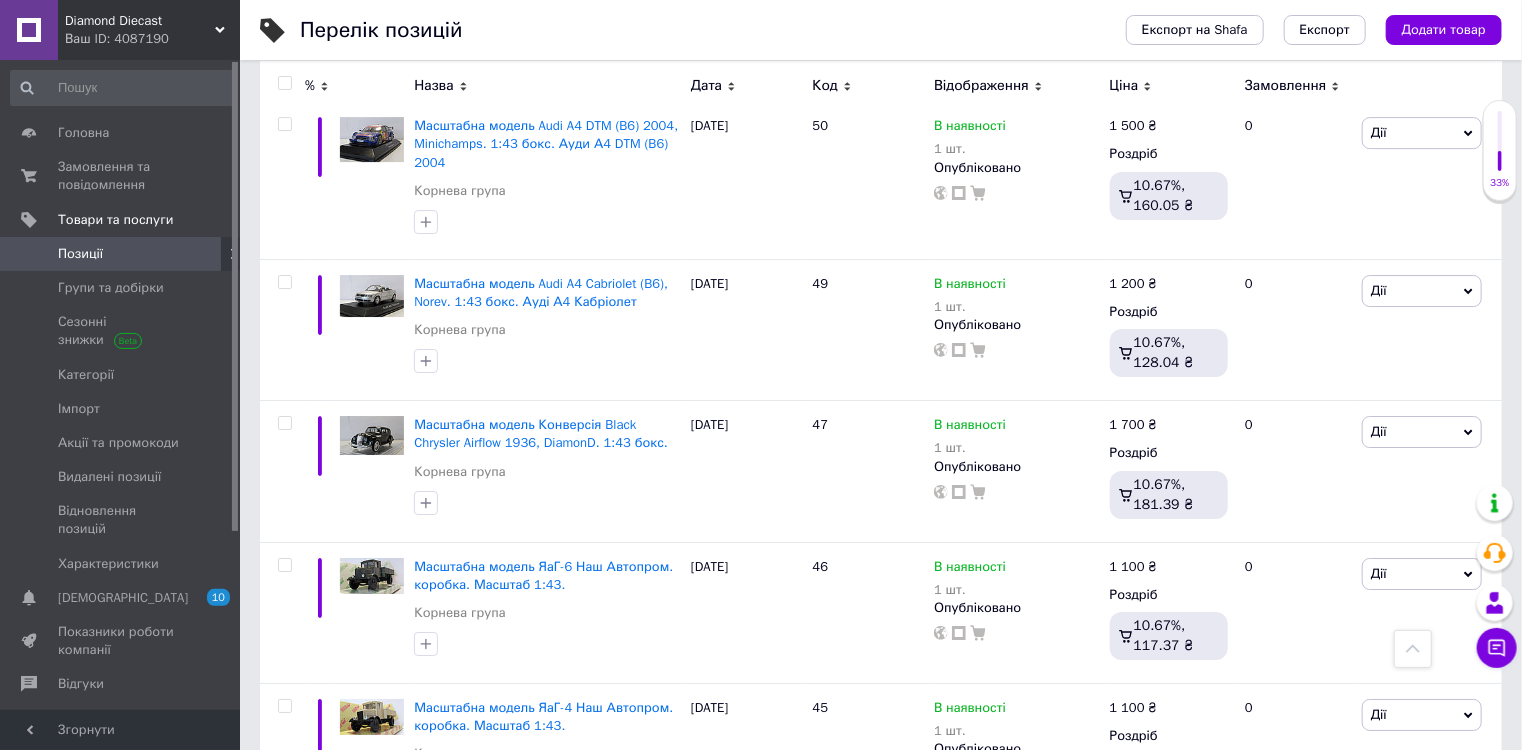 scroll, scrollTop: 7450, scrollLeft: 0, axis: vertical 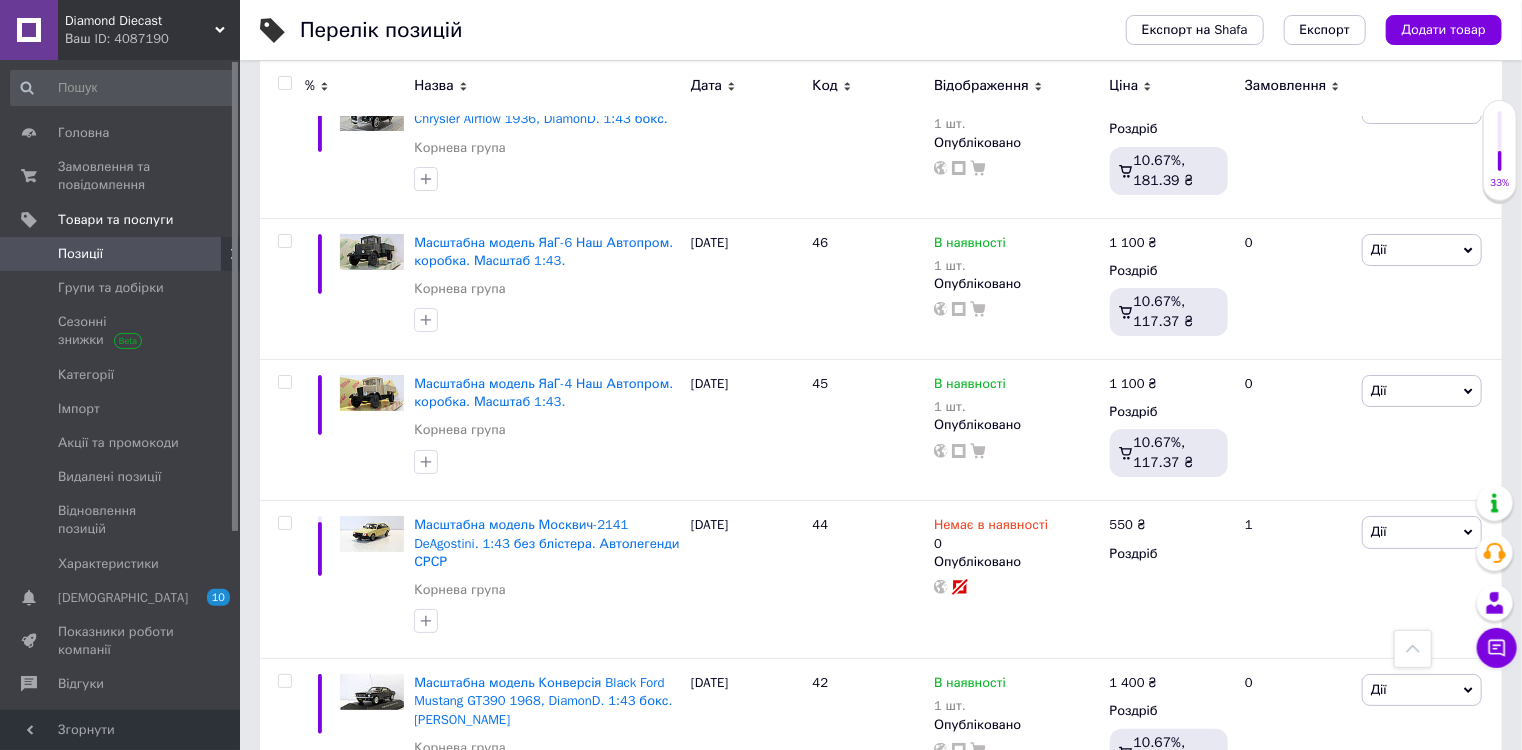 click on "7" at bounding box center [629, 857] 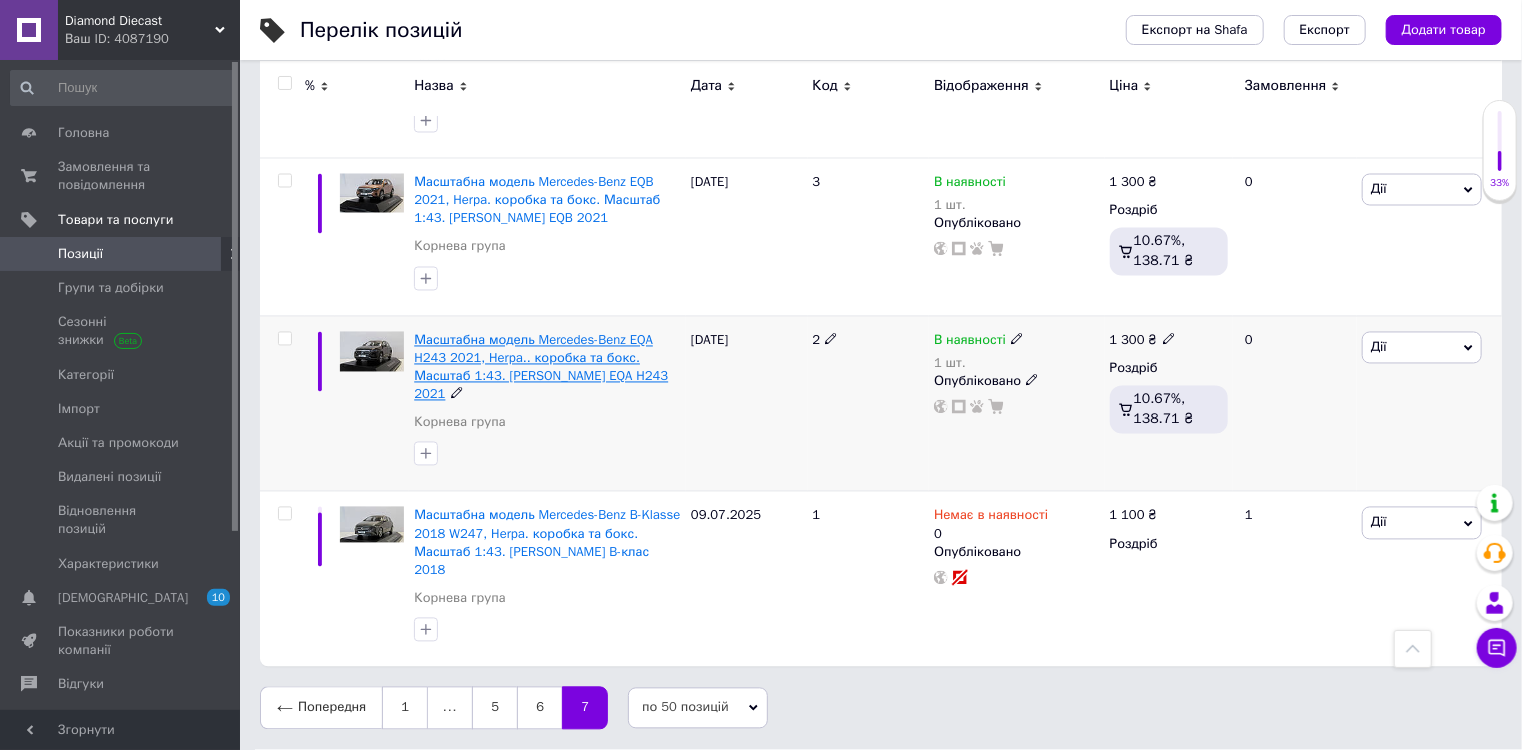 scroll, scrollTop: 5324, scrollLeft: 0, axis: vertical 